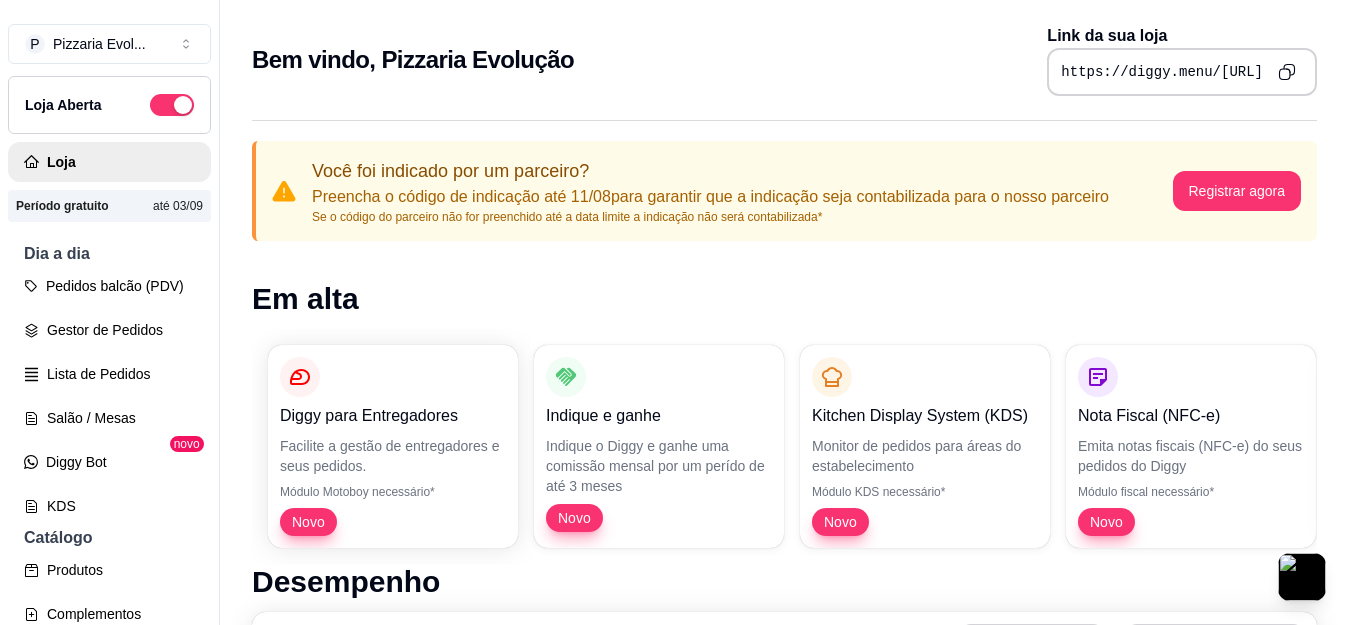 scroll, scrollTop: 0, scrollLeft: 0, axis: both 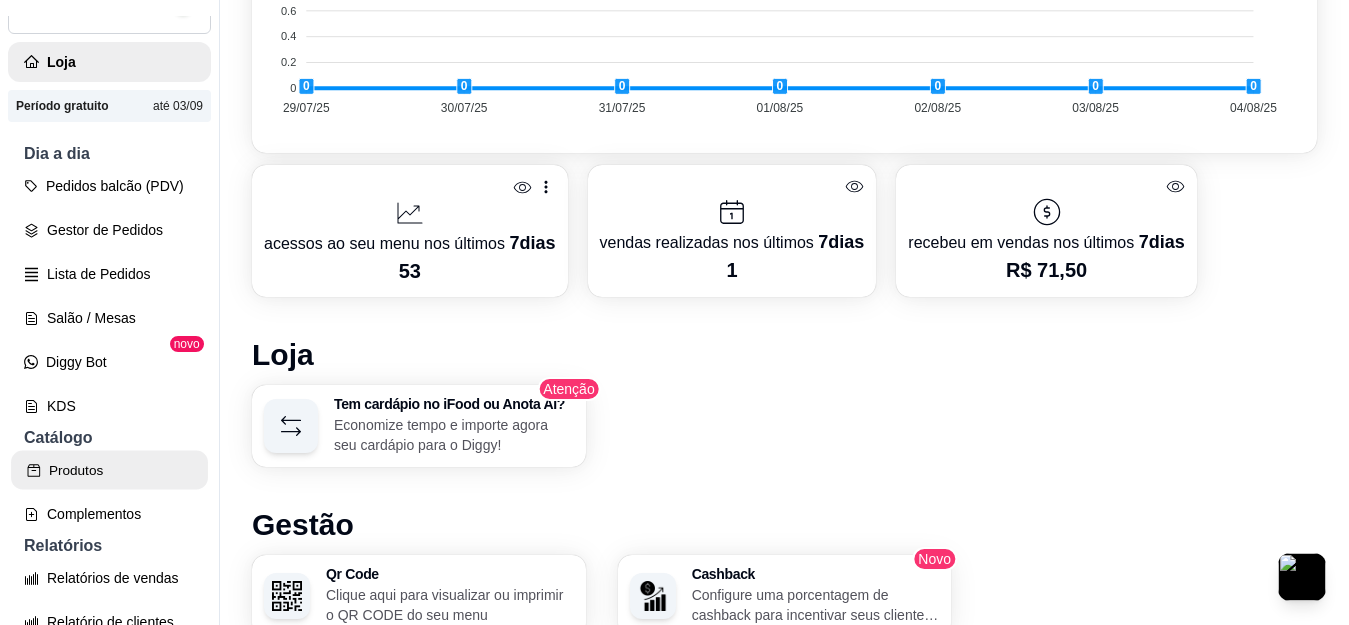 click on "Produtos" at bounding box center [109, 470] 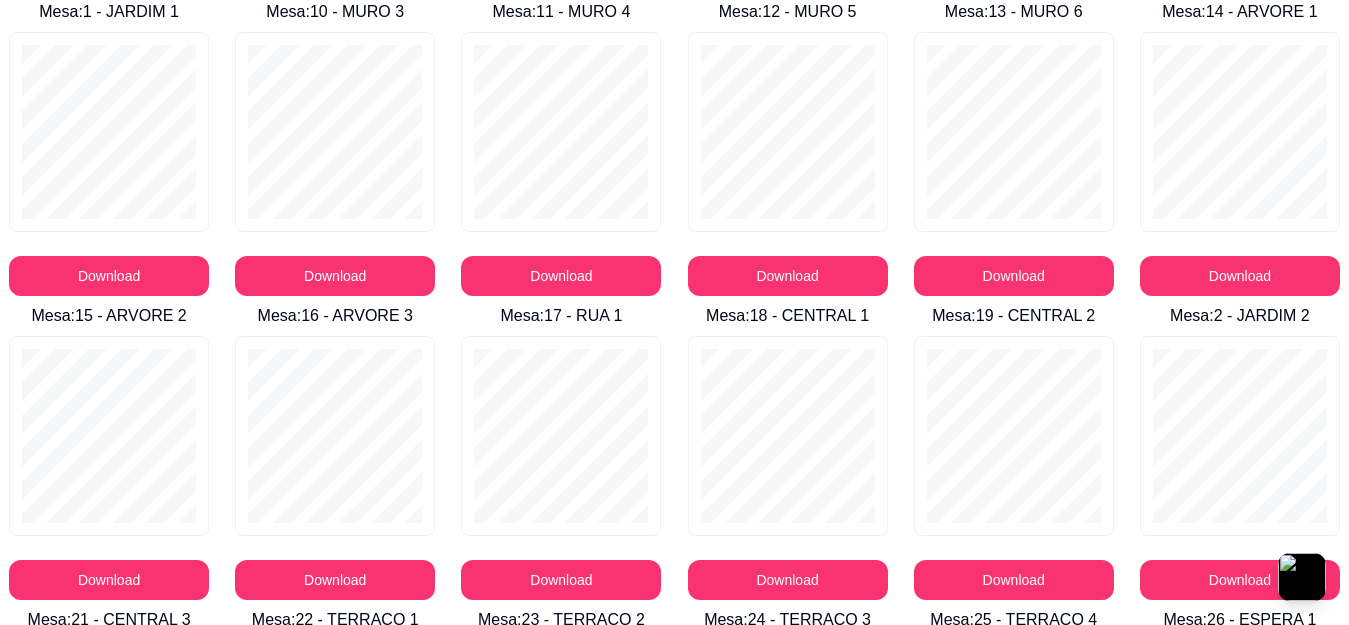 scroll, scrollTop: 887, scrollLeft: 0, axis: vertical 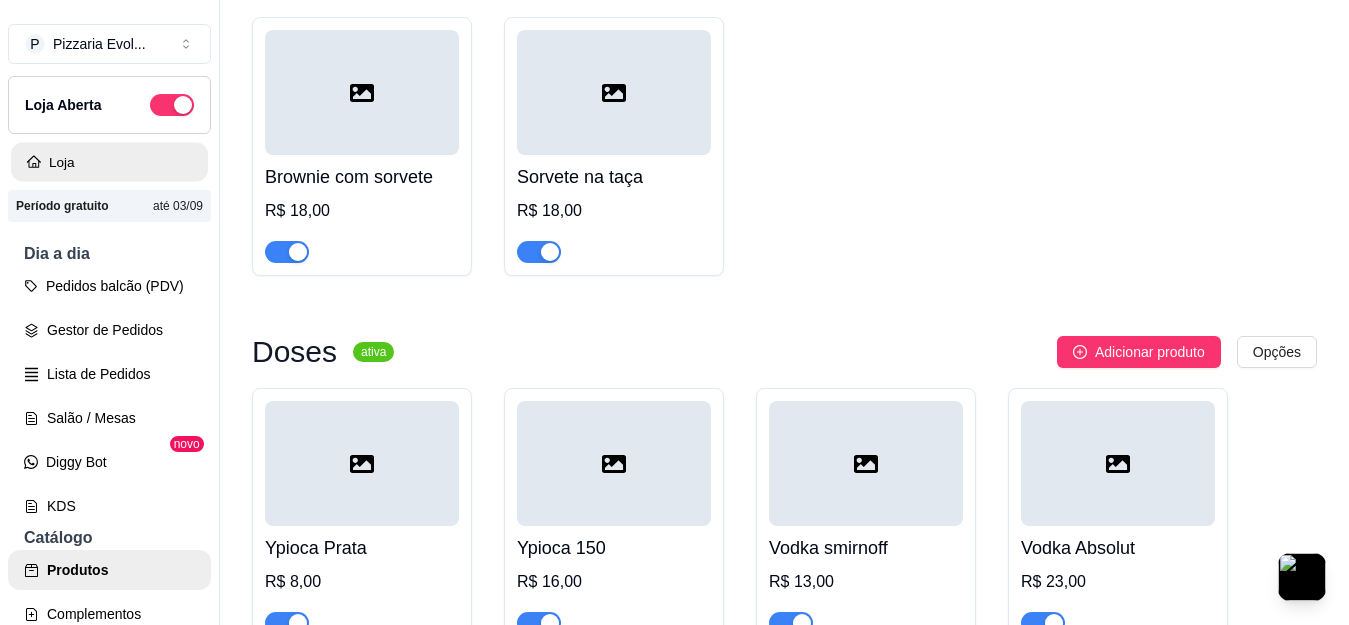 click on "Loja" at bounding box center (109, 162) 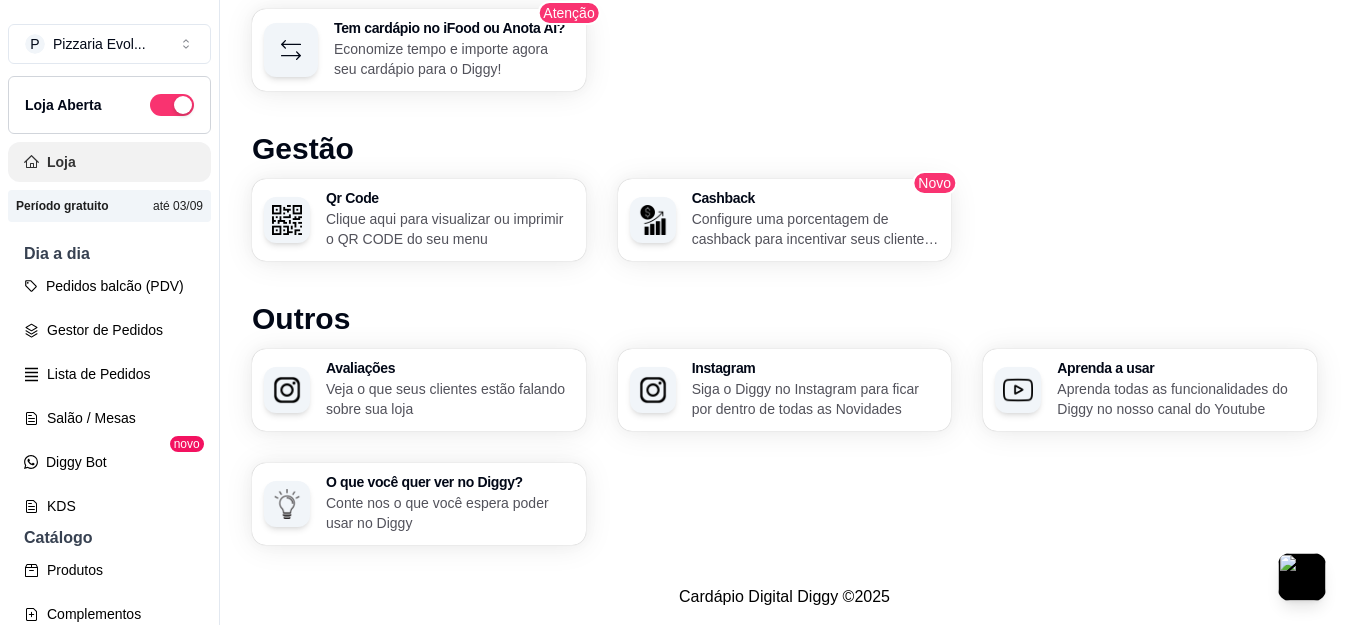 scroll, scrollTop: 0, scrollLeft: 0, axis: both 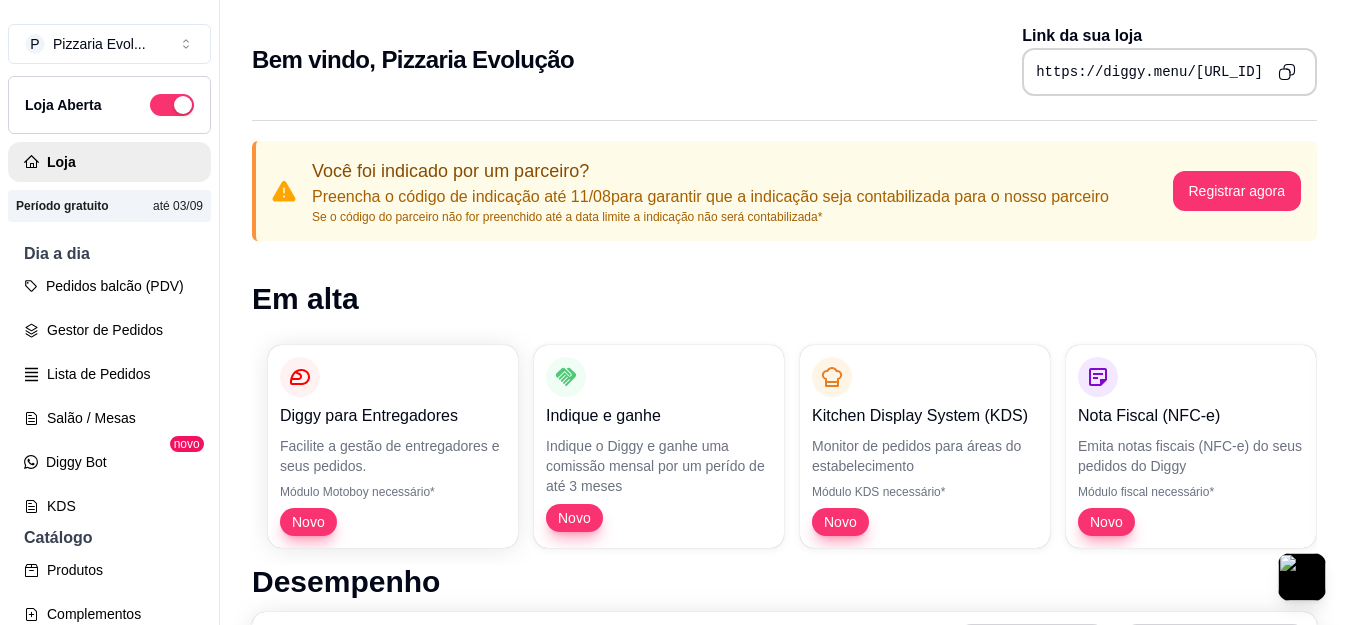 click on "Em alta" at bounding box center [784, 299] 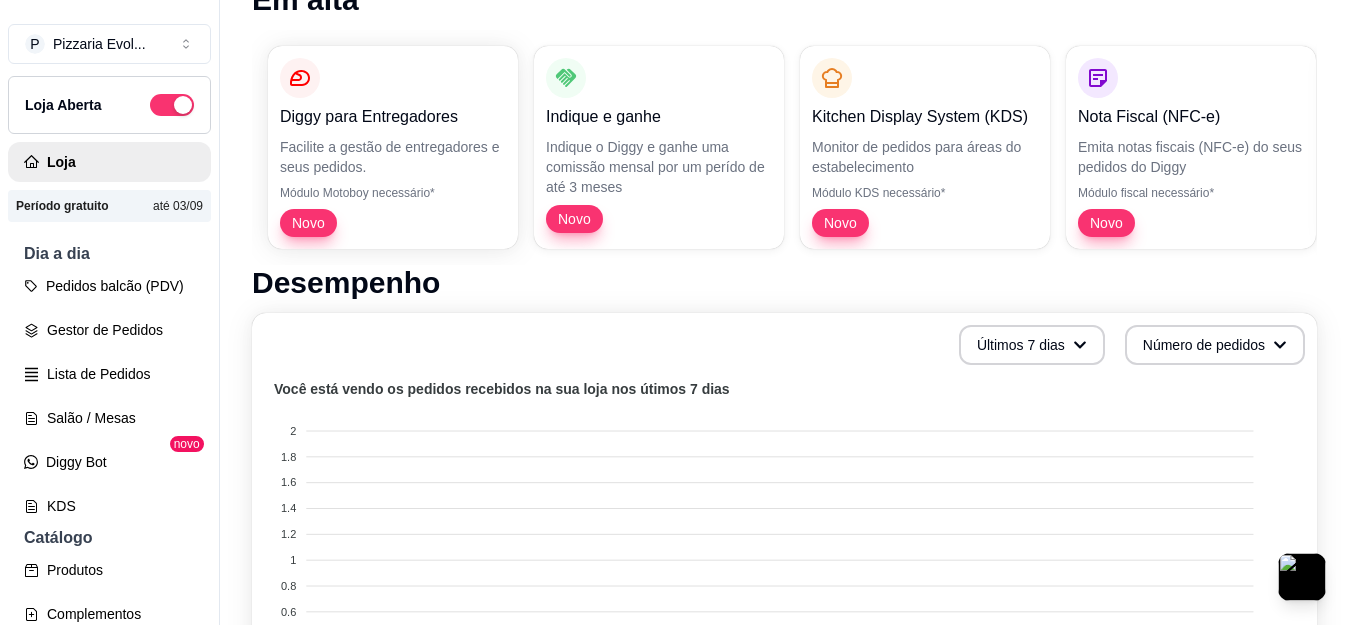 scroll, scrollTop: 300, scrollLeft: 0, axis: vertical 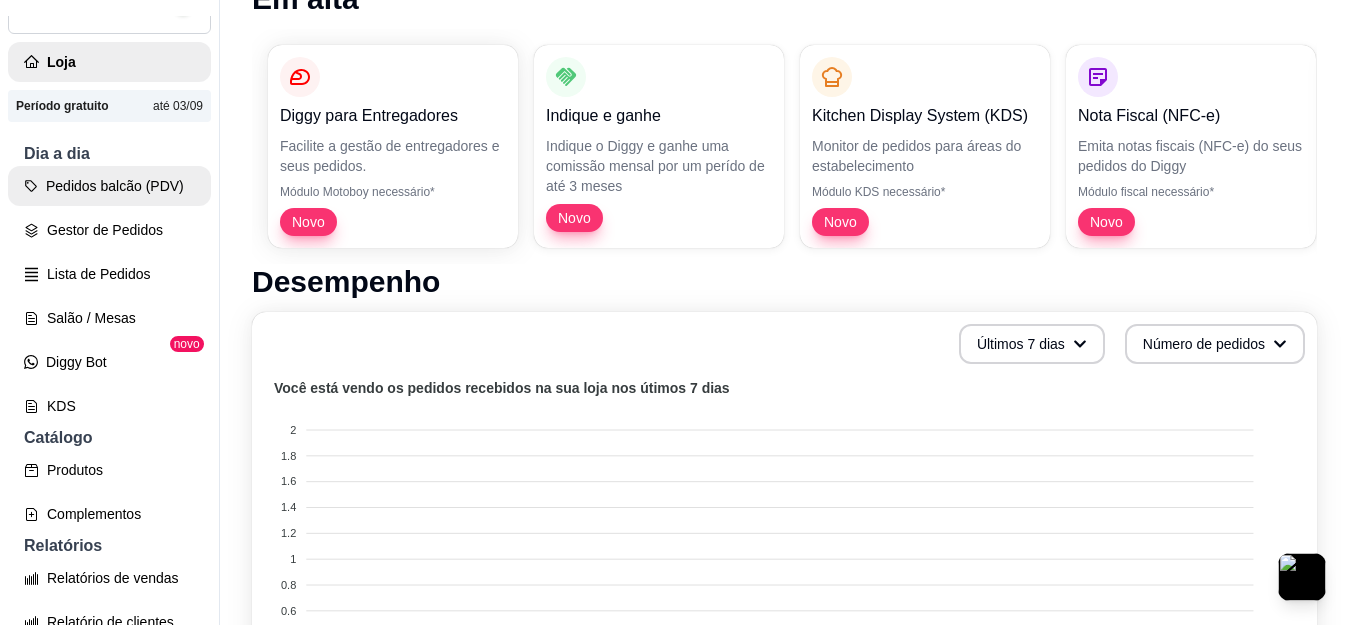 click on "Pedidos balcão (PDV)" at bounding box center (109, 186) 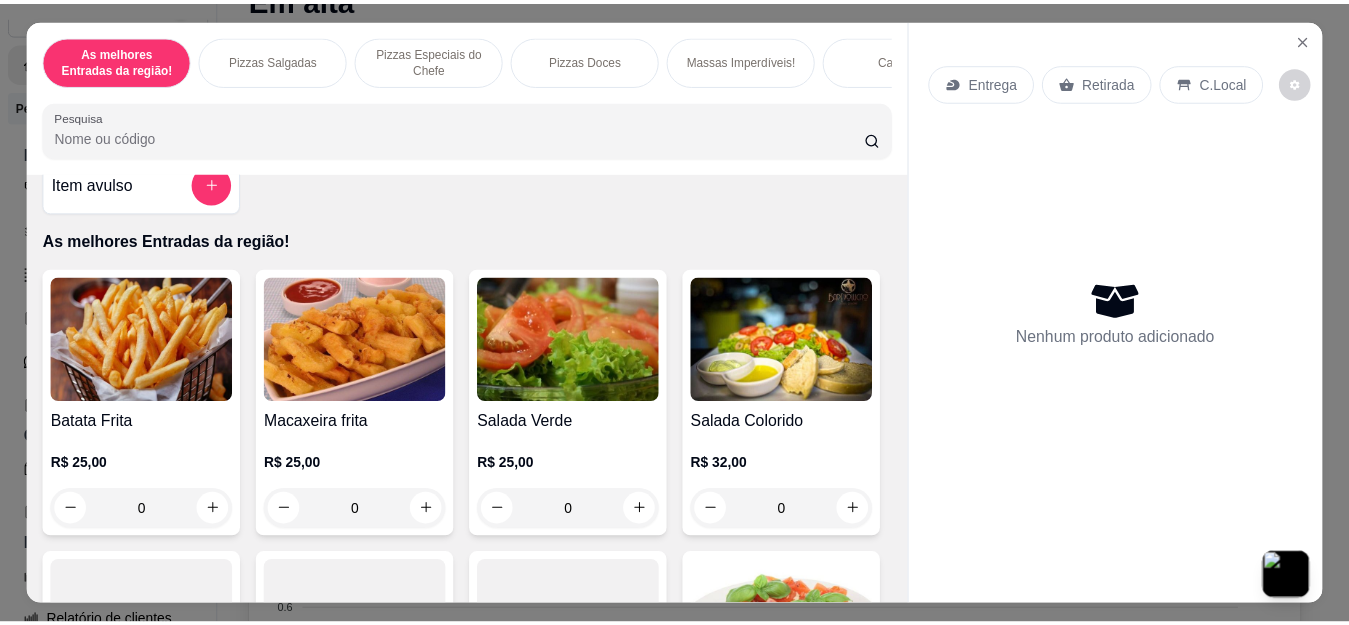 scroll, scrollTop: 0, scrollLeft: 0, axis: both 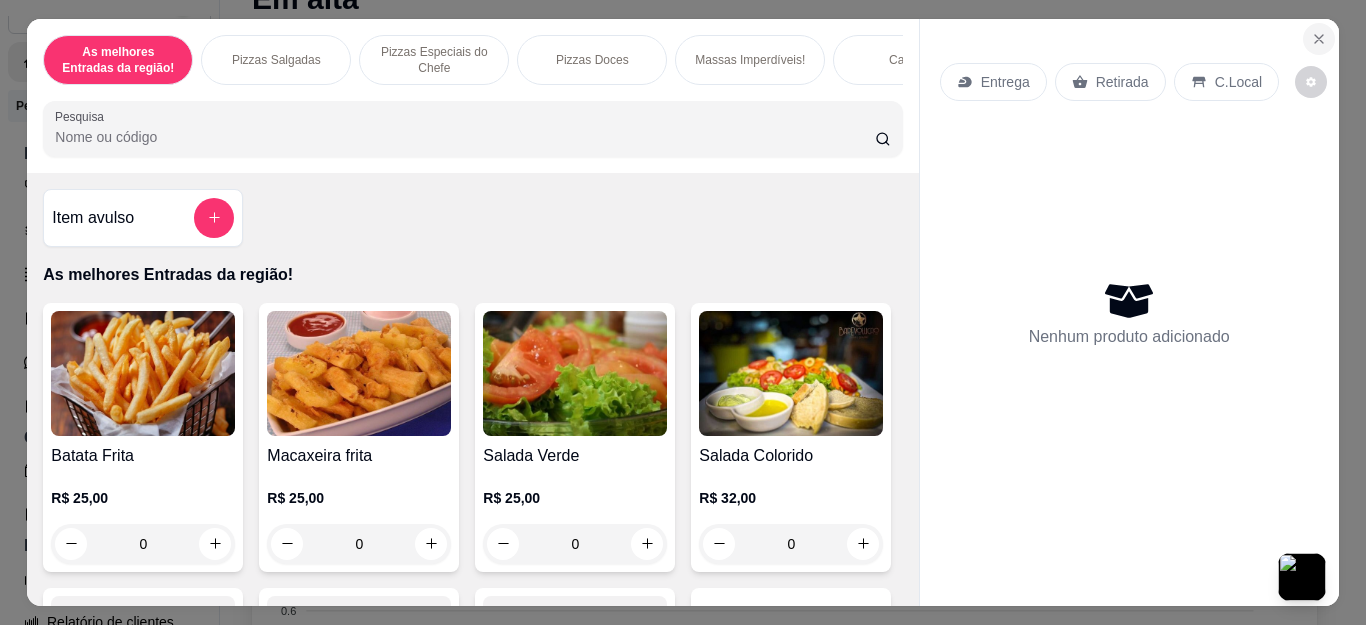 click at bounding box center [1319, 39] 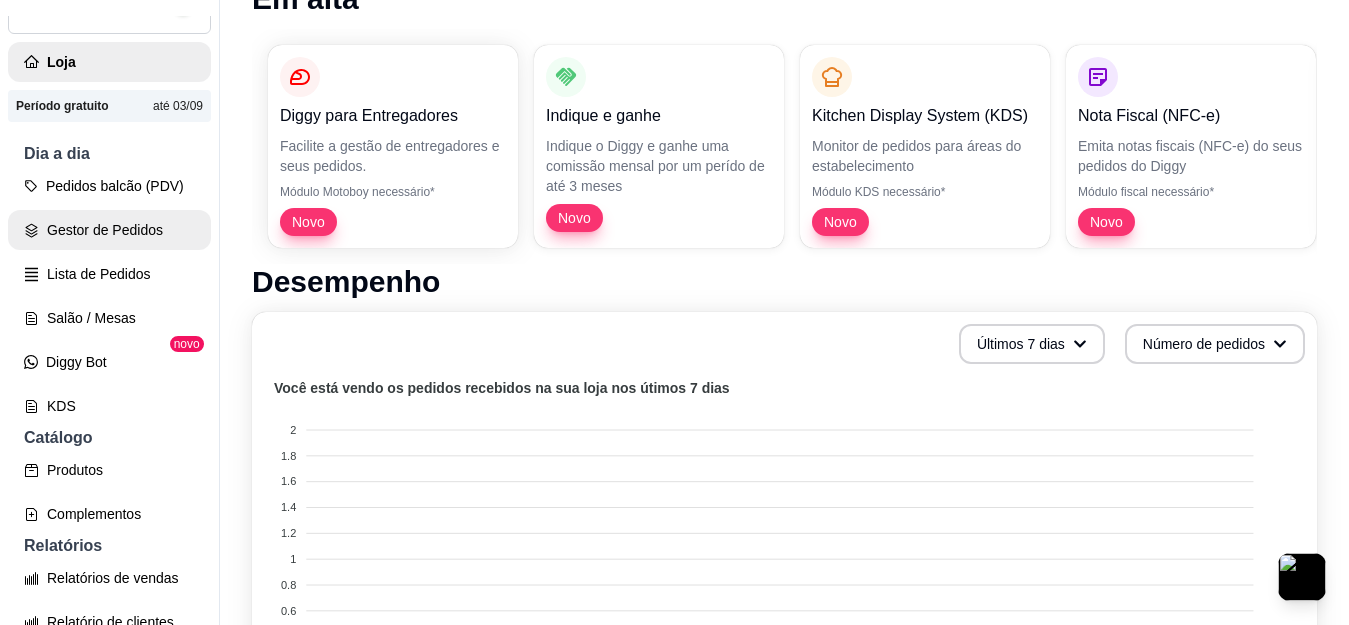 click on "Gestor de Pedidos" at bounding box center (109, 230) 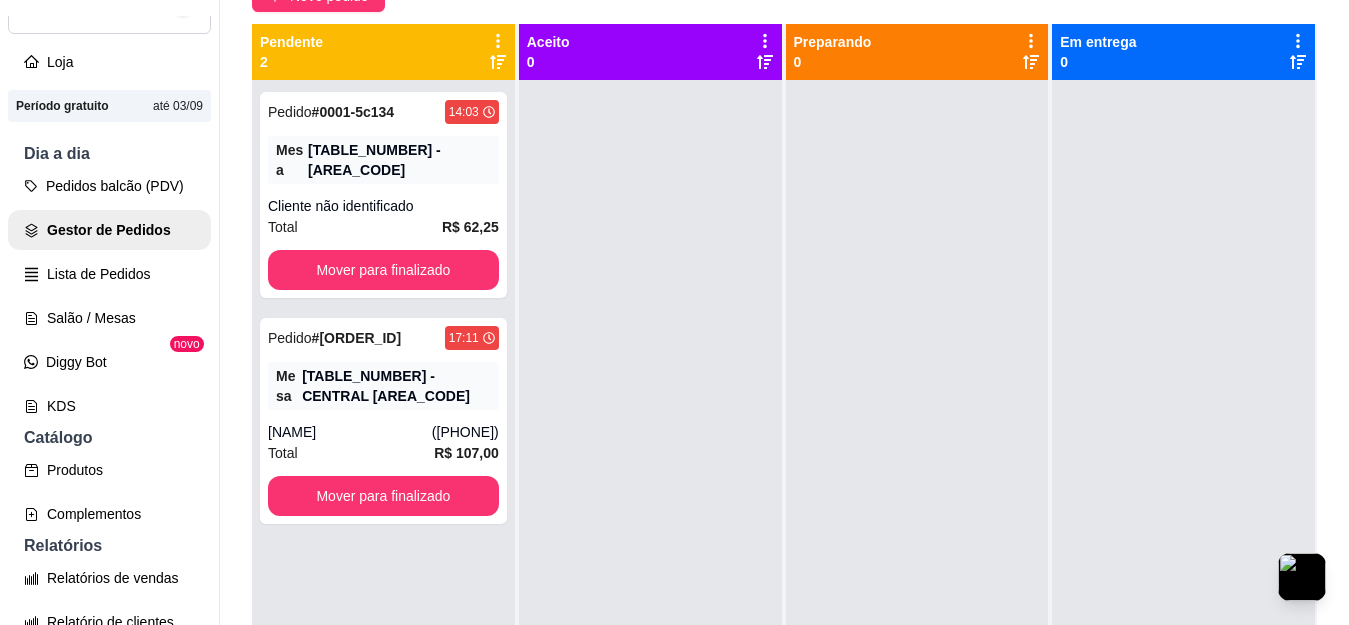 scroll, scrollTop: 100, scrollLeft: 0, axis: vertical 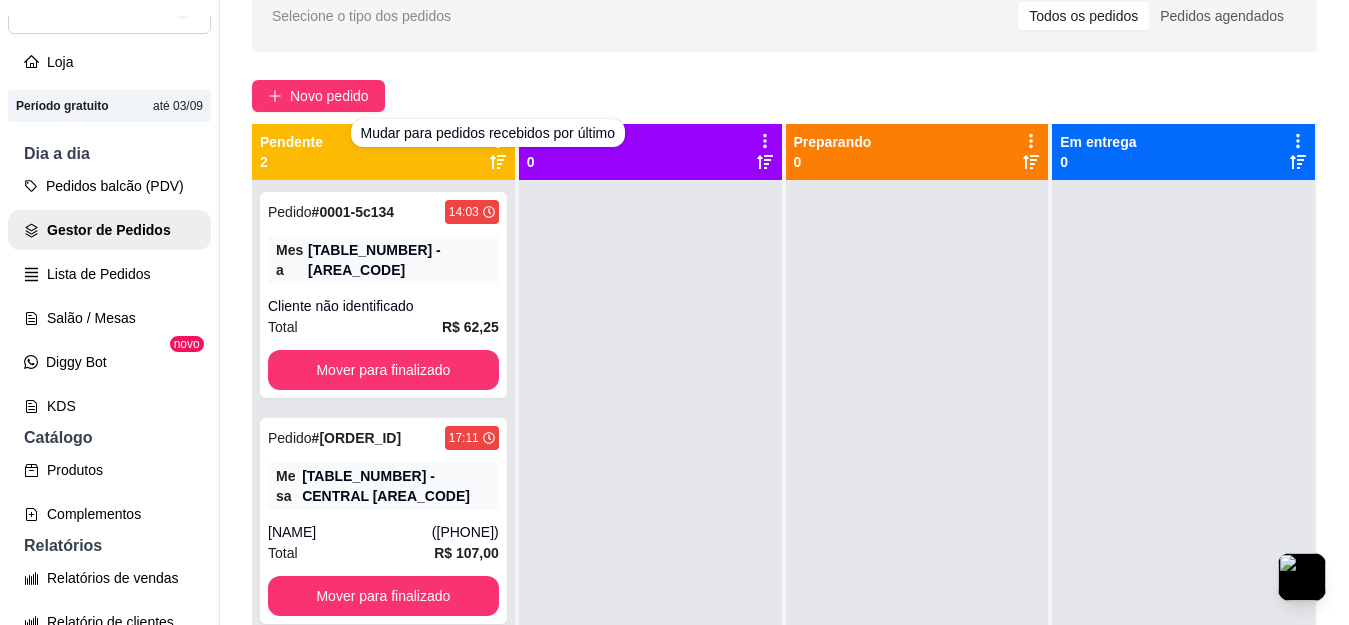 click on "Mudar para pedidos recebidos por último" at bounding box center [488, 133] 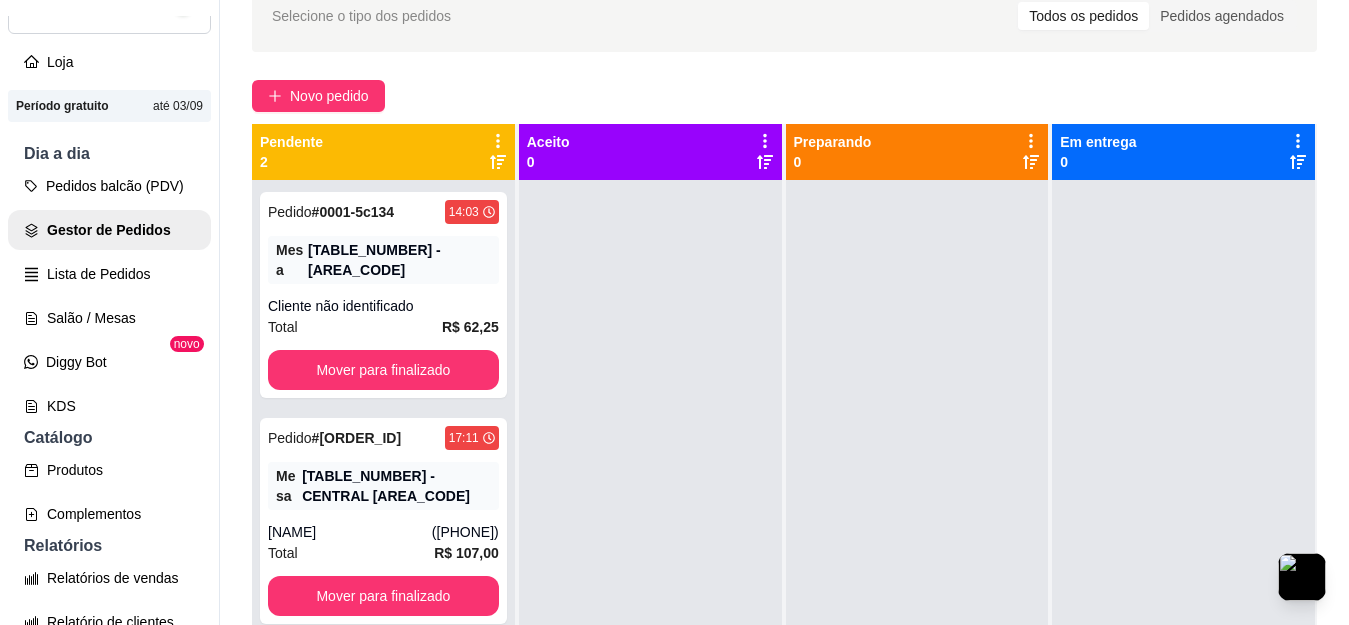 click 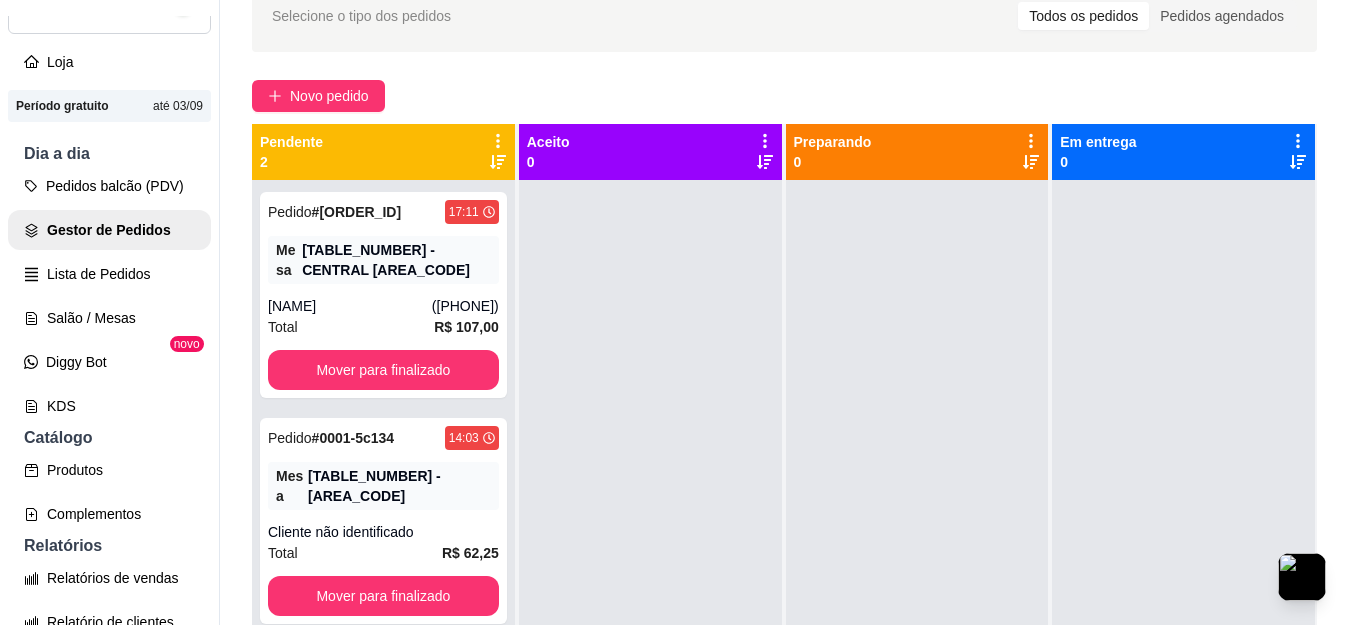 click 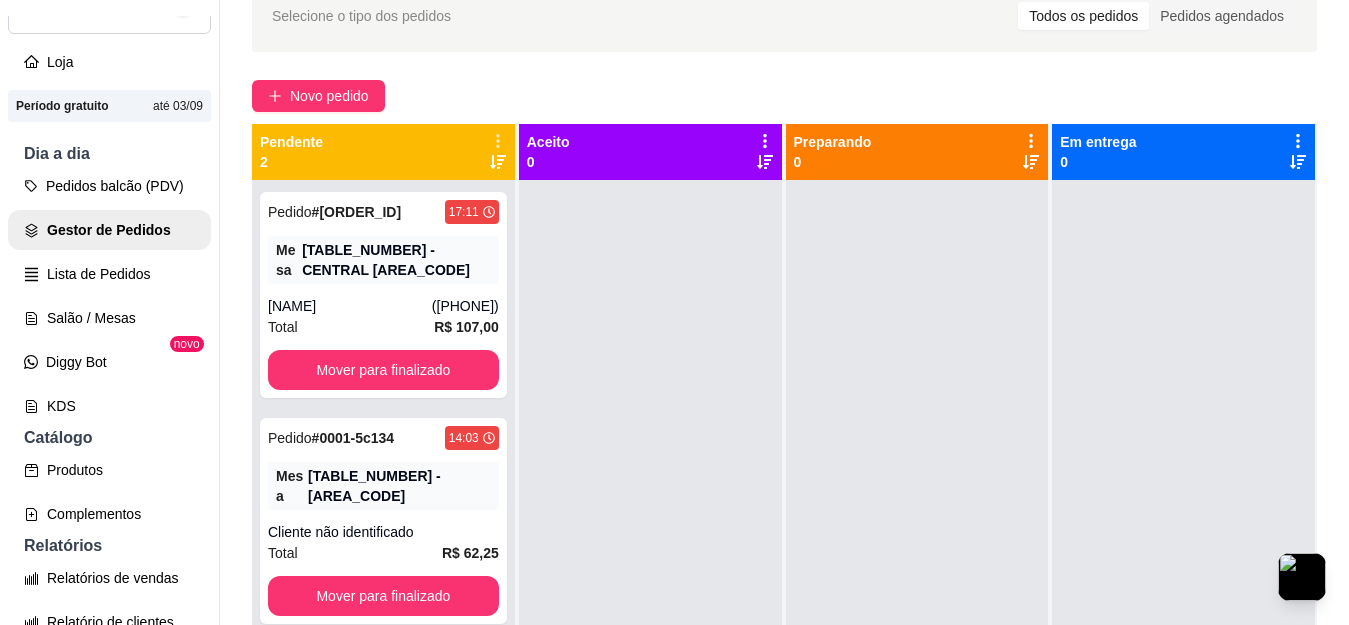 click 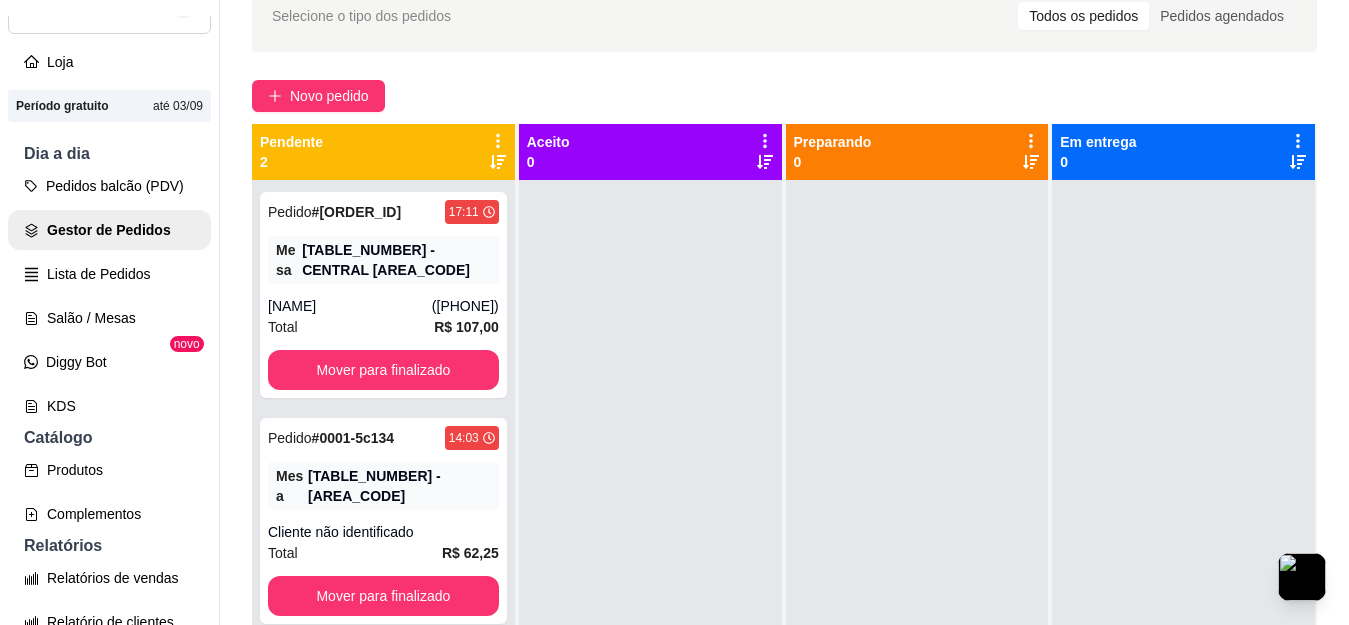 click 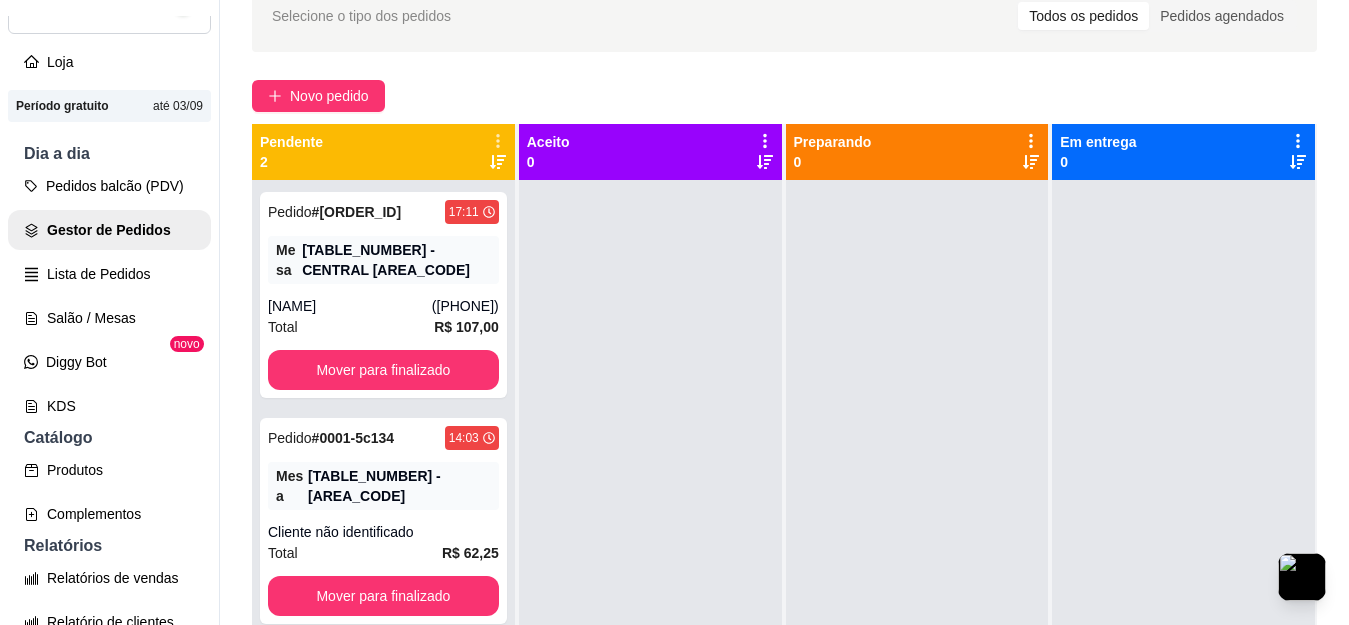 click on "Pendente 2" at bounding box center (383, 152) 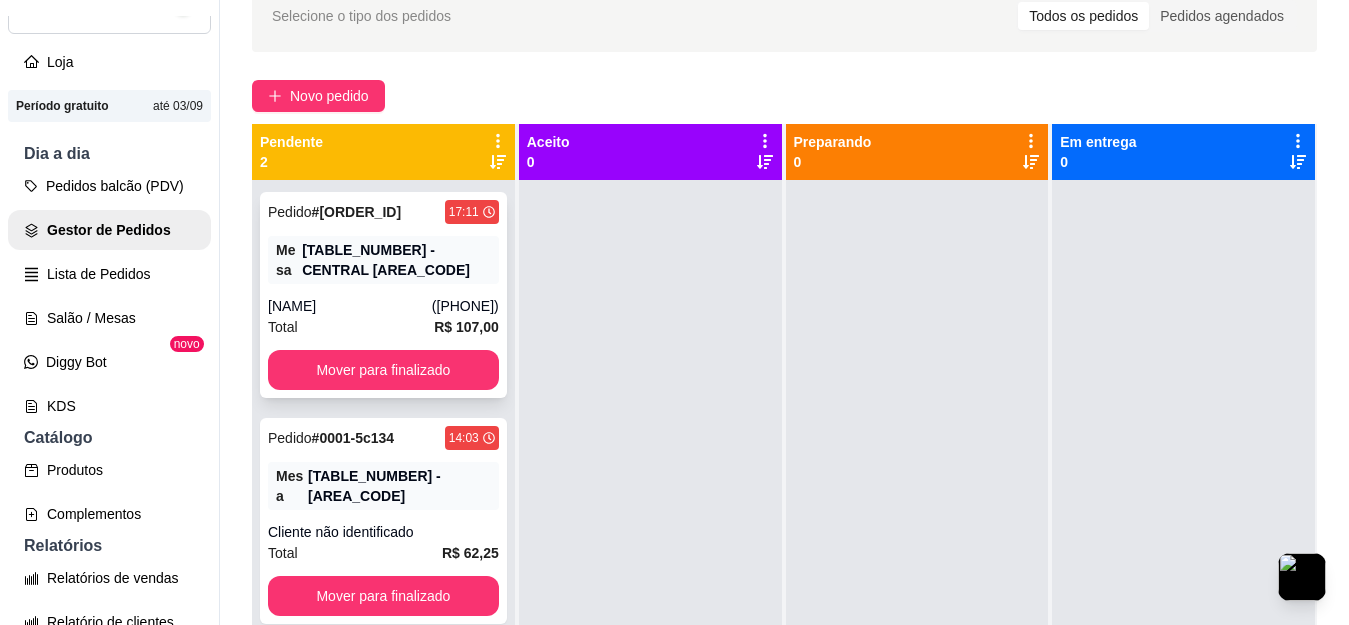 drag, startPoint x: 394, startPoint y: 220, endPoint x: 364, endPoint y: 233, distance: 32.695564 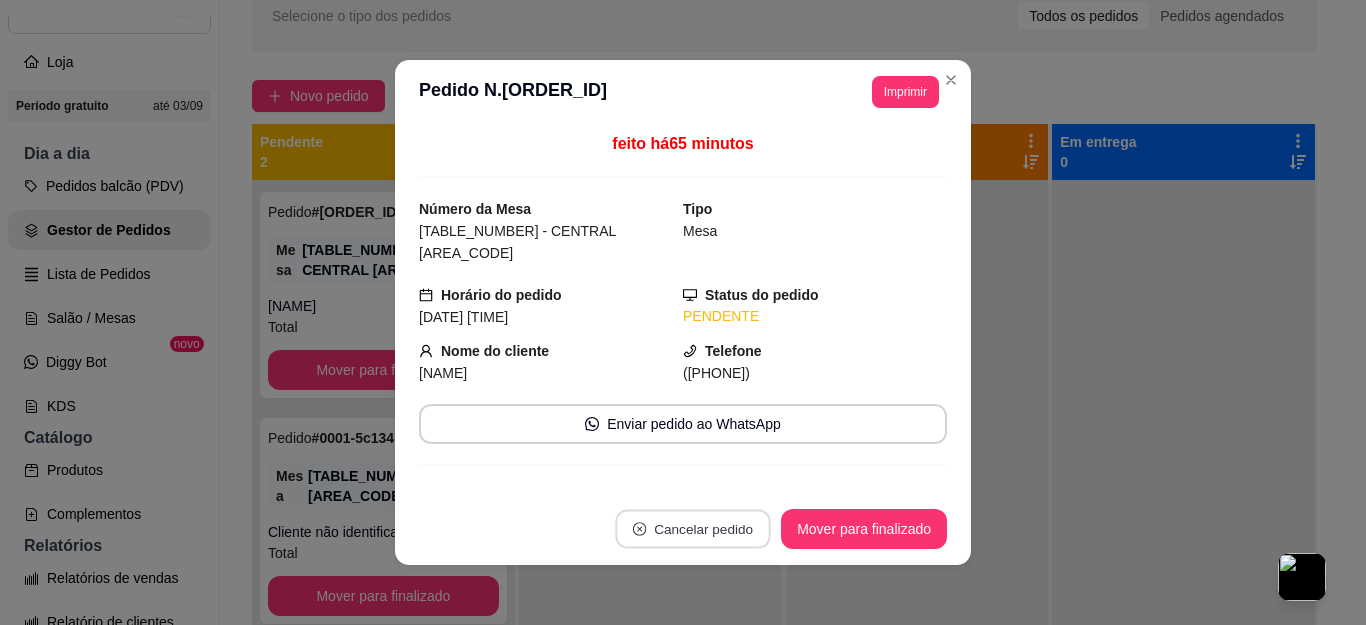 click on "Cancelar pedido" at bounding box center [693, 529] 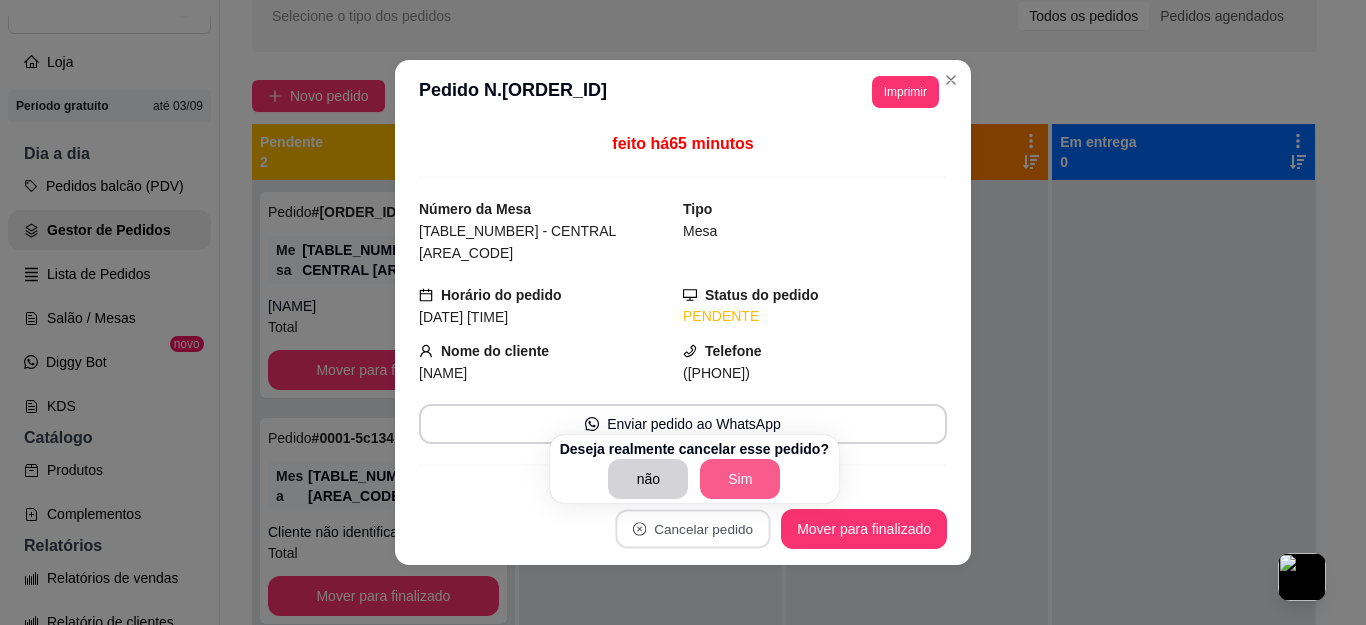 click on "Sim" at bounding box center (740, 479) 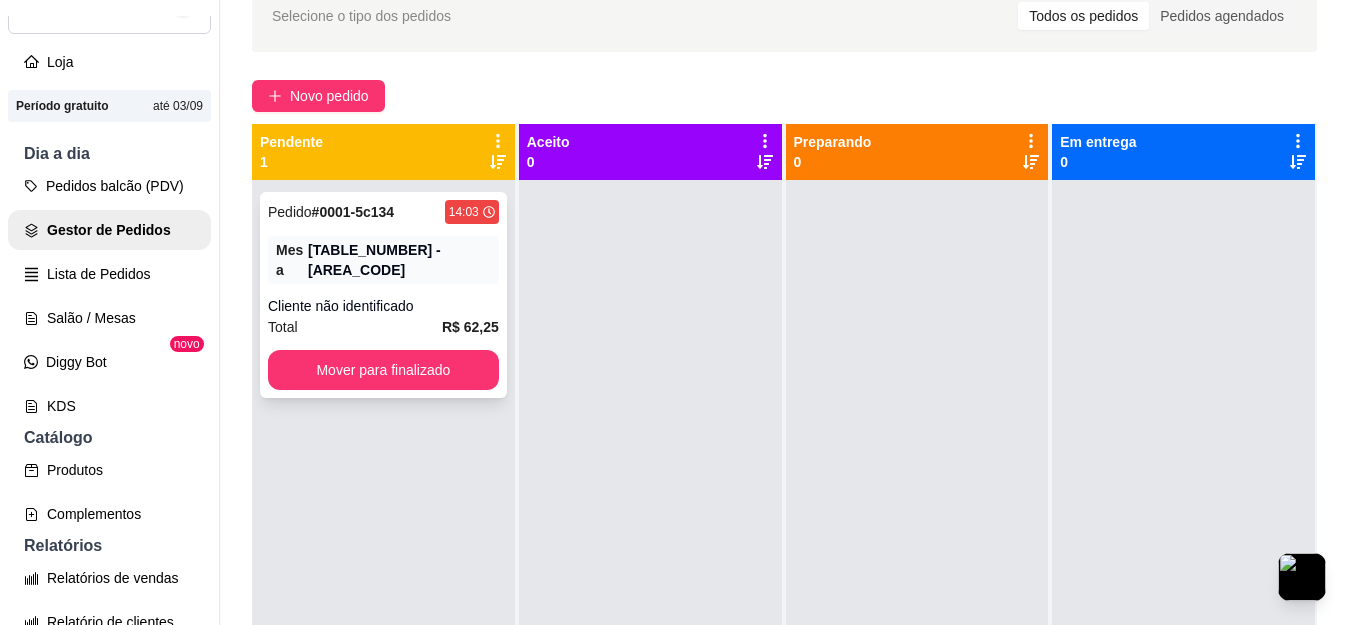 drag, startPoint x: 385, startPoint y: 258, endPoint x: 347, endPoint y: 252, distance: 38.470768 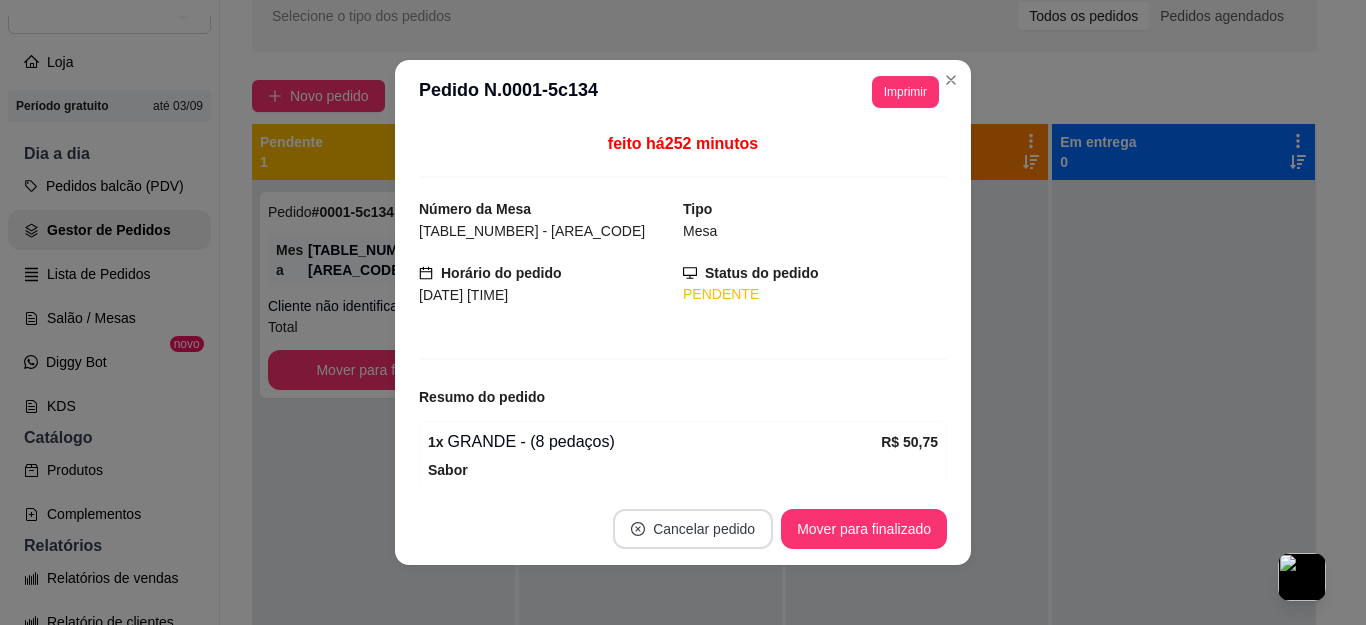 click on "Cancelar pedido" at bounding box center (693, 529) 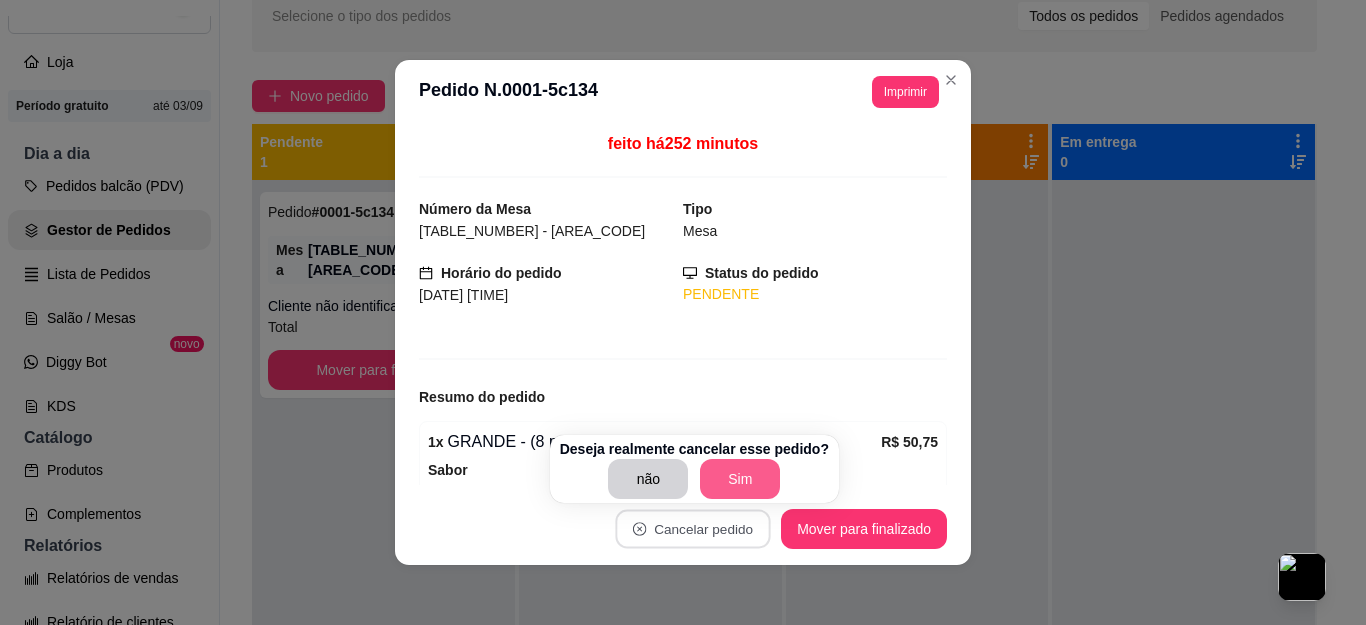 click on "Sim" at bounding box center [740, 479] 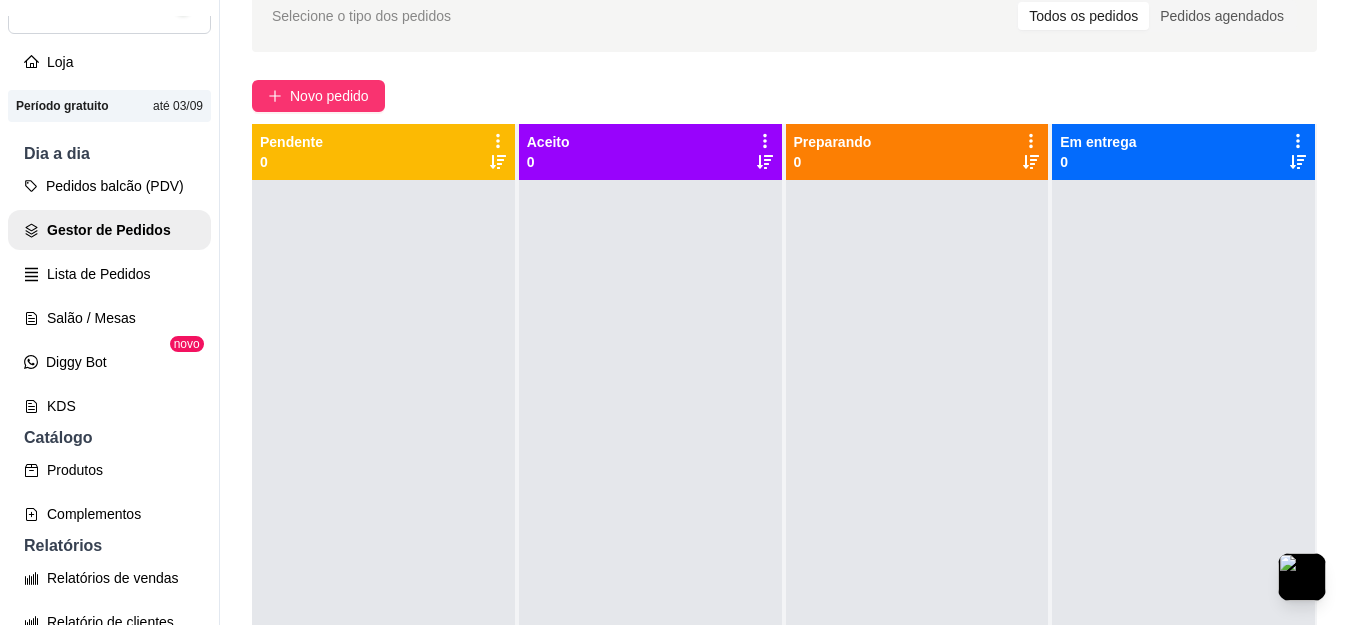 click at bounding box center (383, 492) 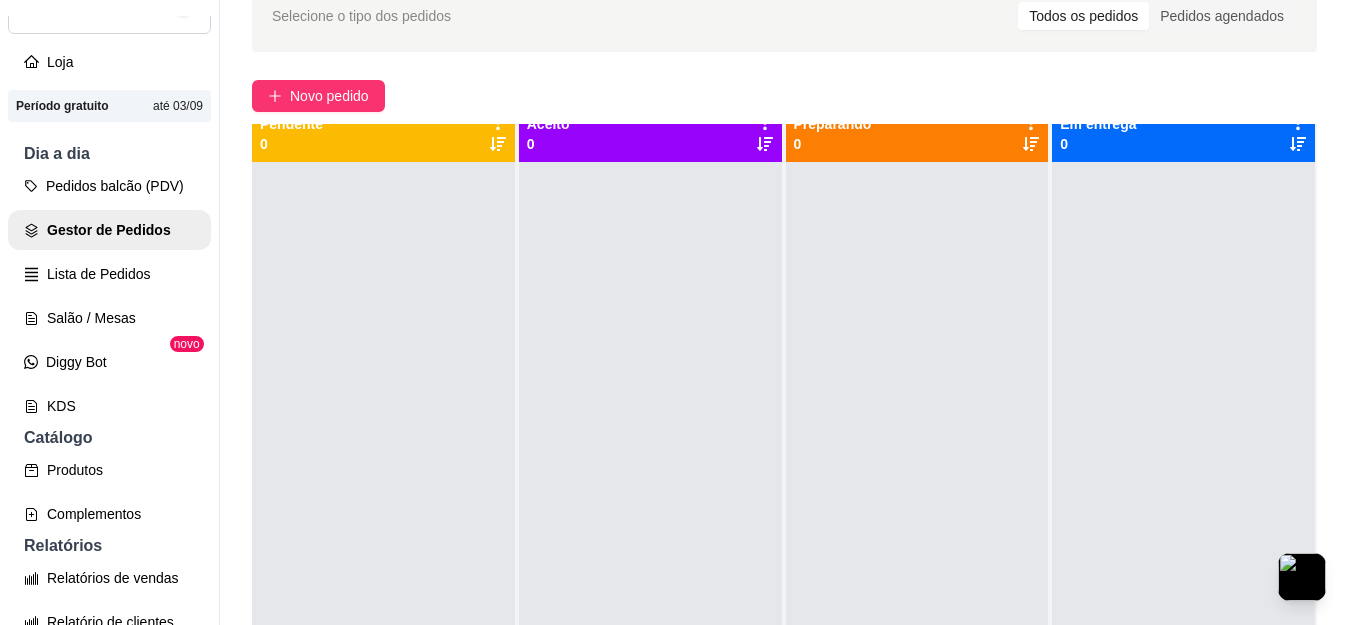 scroll, scrollTop: 0, scrollLeft: 0, axis: both 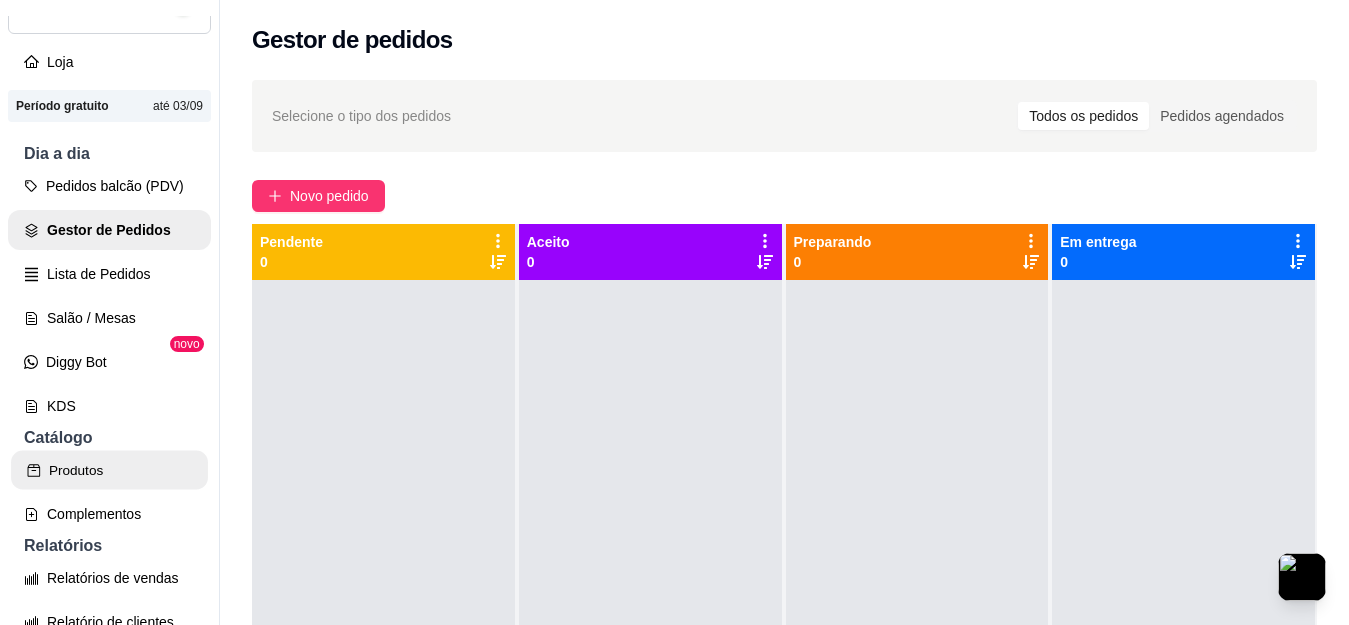 click on "Produtos" at bounding box center (109, 470) 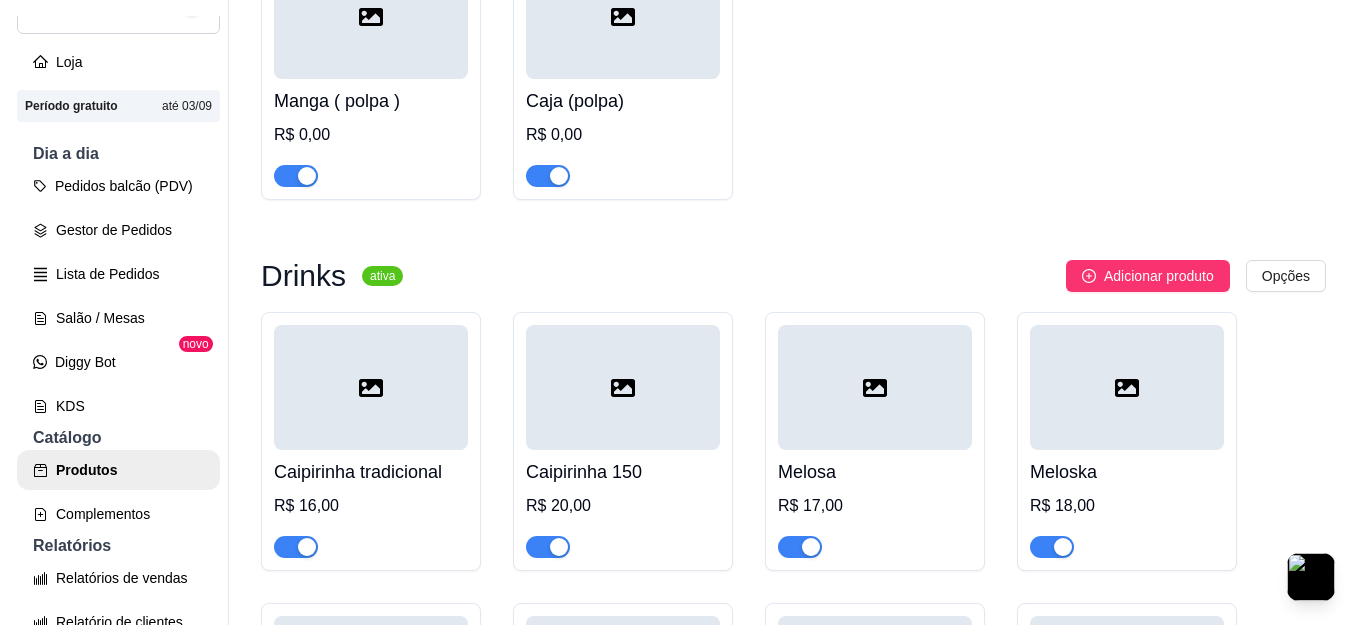 scroll, scrollTop: 10400, scrollLeft: 0, axis: vertical 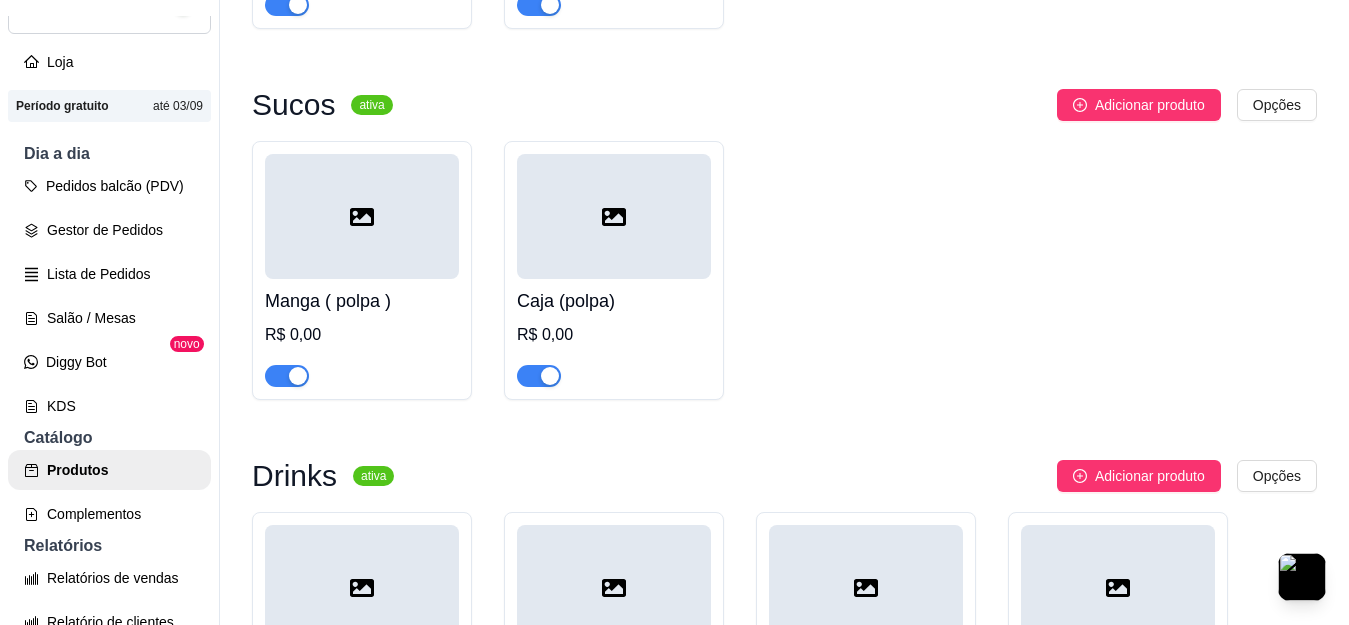 click at bounding box center [362, 216] 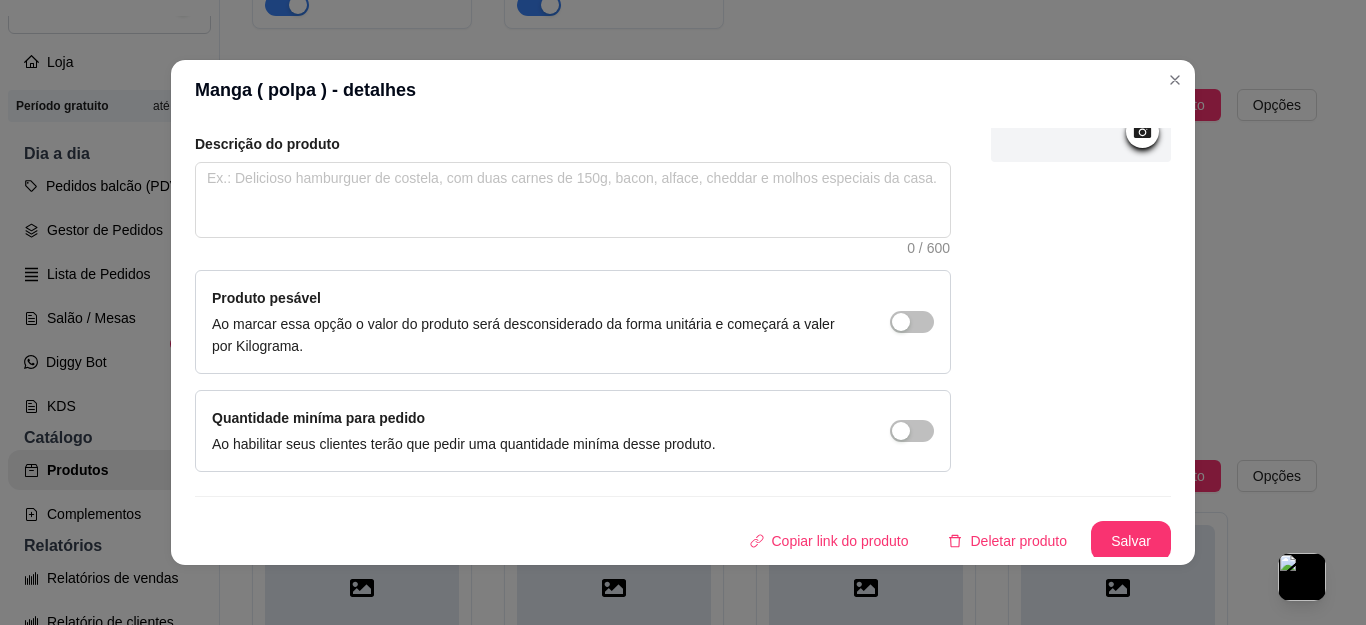 scroll, scrollTop: 223, scrollLeft: 0, axis: vertical 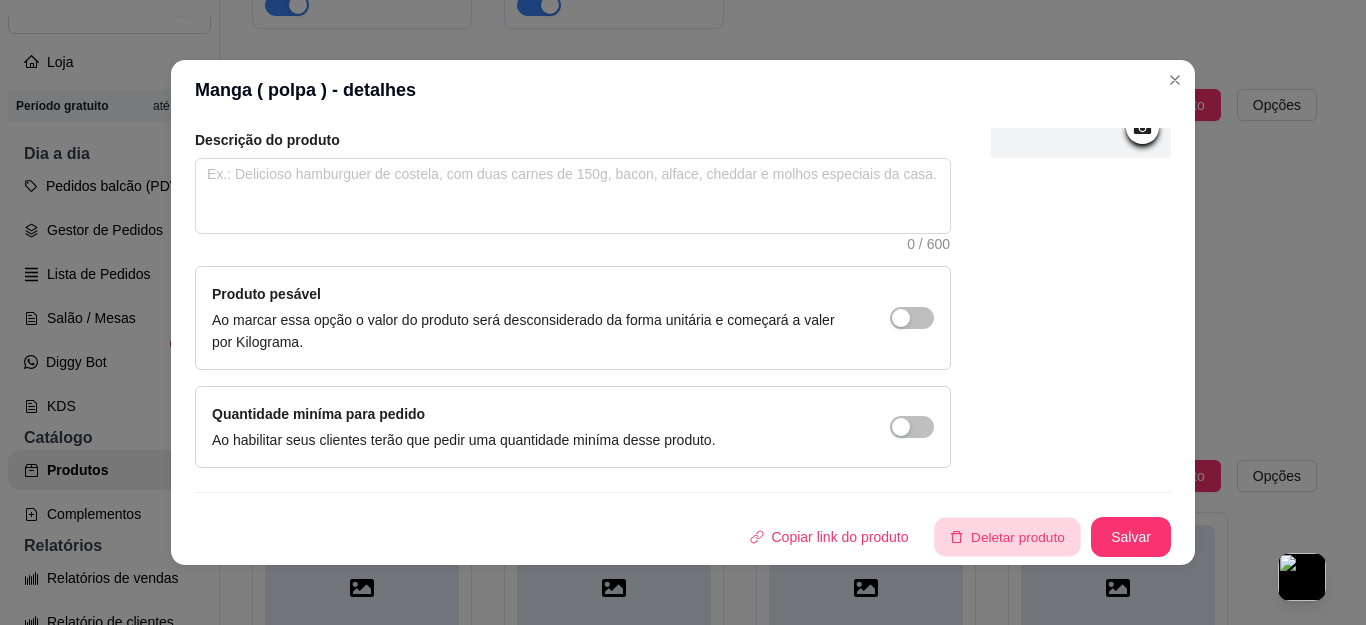click on "Deletar produto" at bounding box center (1008, 537) 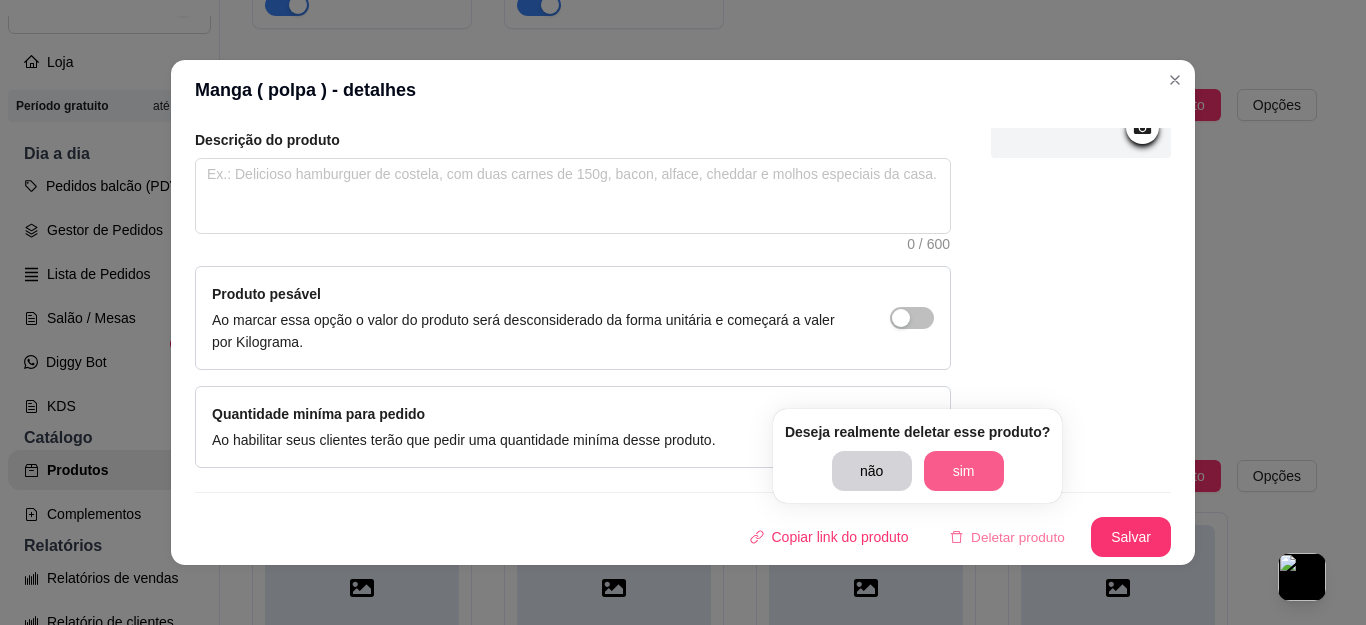 click on "sim" at bounding box center [964, 471] 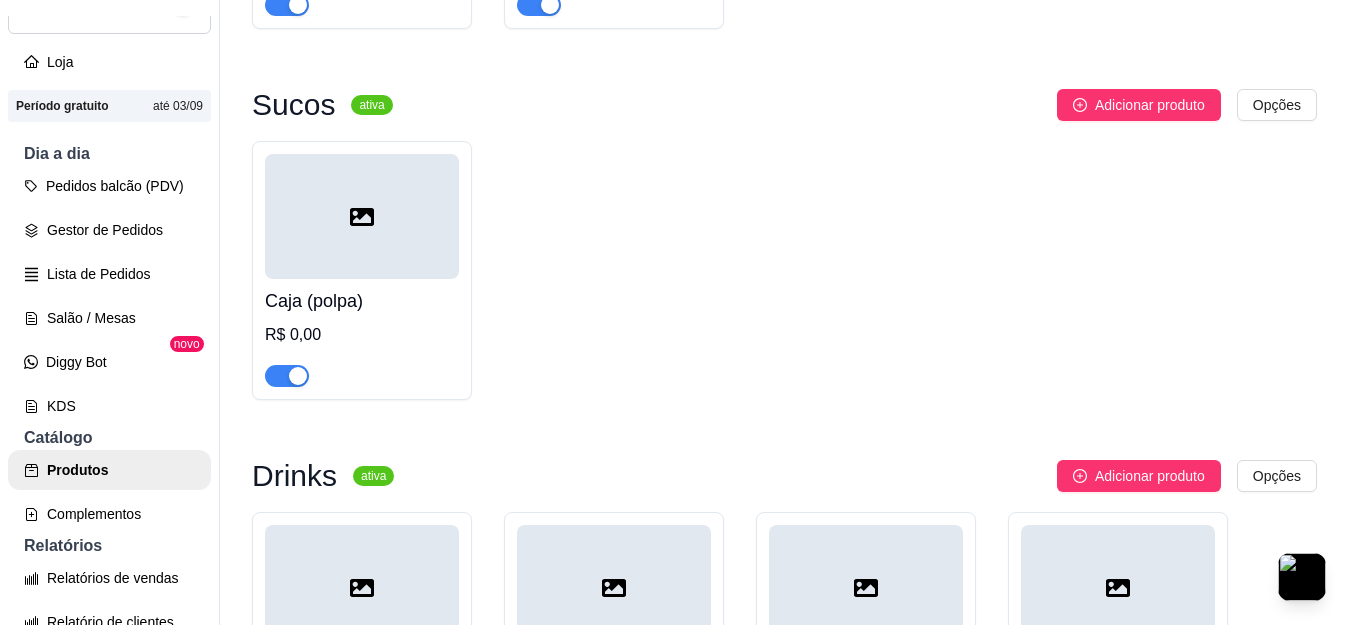 click at bounding box center [362, 216] 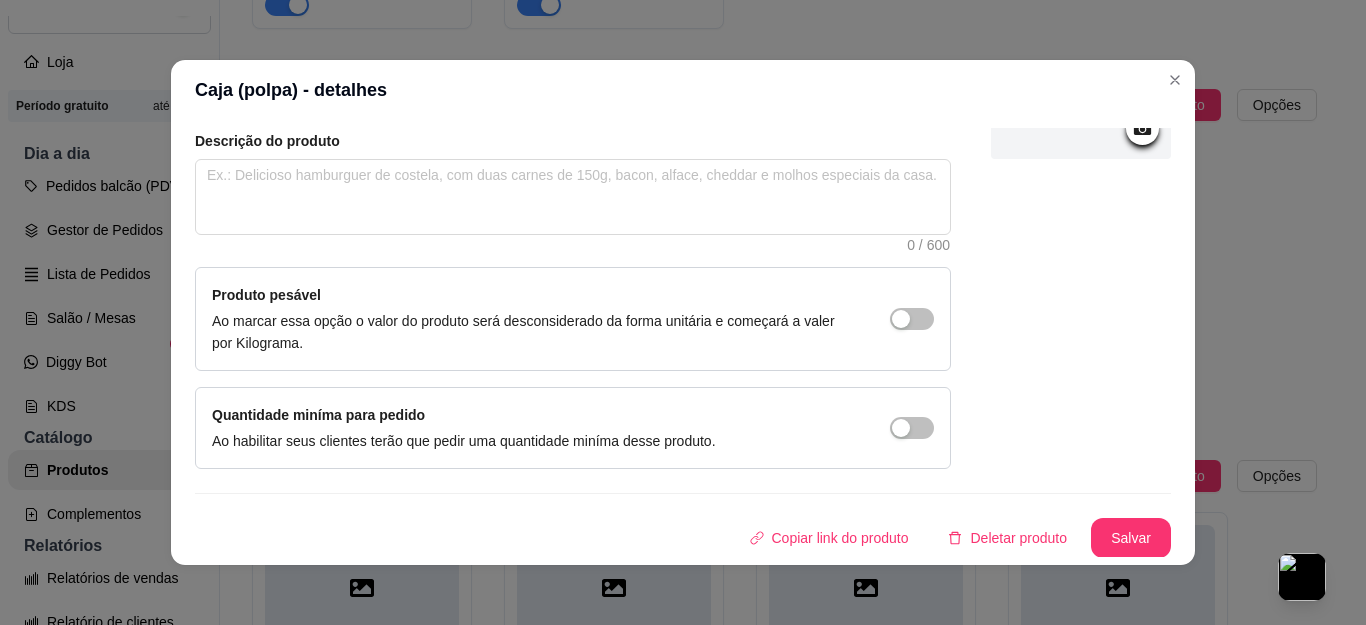 scroll, scrollTop: 223, scrollLeft: 0, axis: vertical 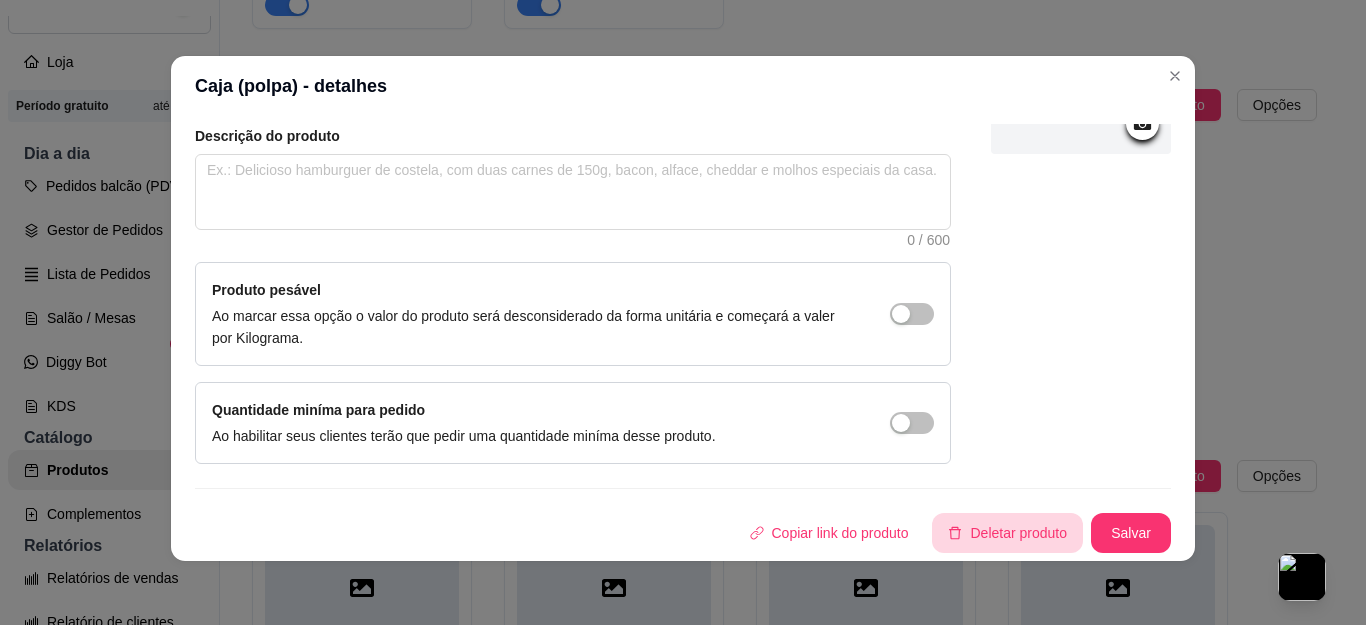 click on "Deletar produto" at bounding box center [1007, 533] 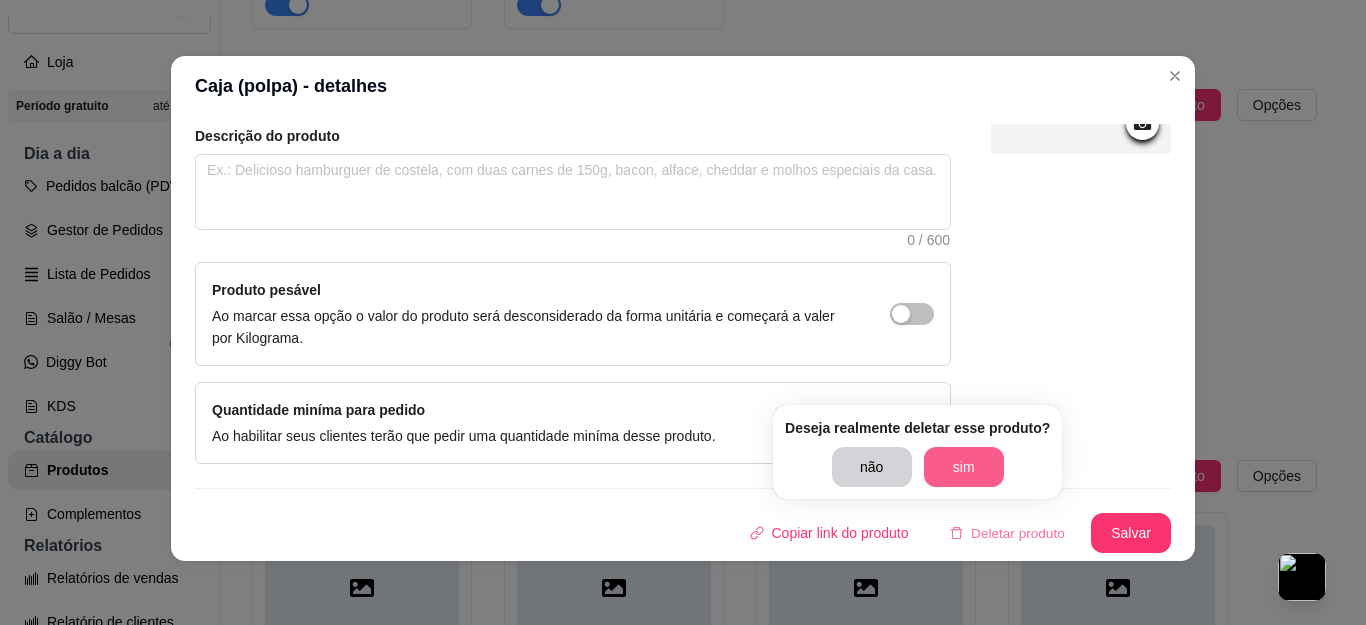 click on "sim" at bounding box center (964, 467) 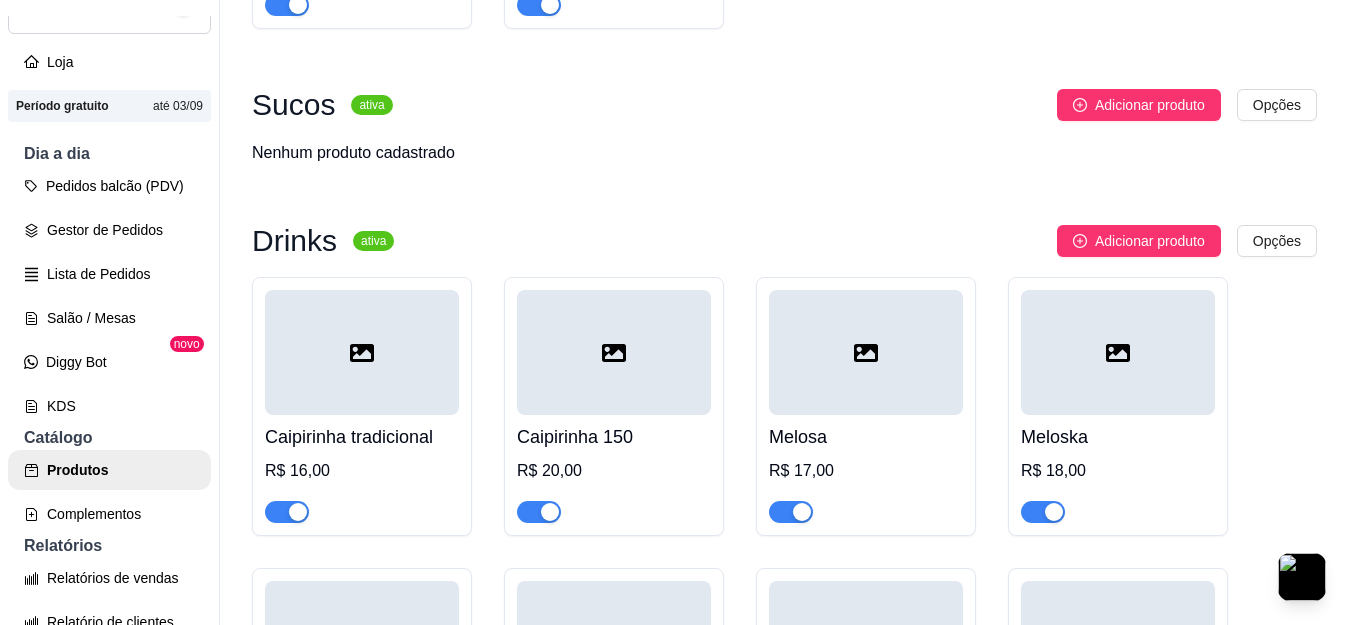 click on "Adicionar produto Opções" at bounding box center [863, 105] 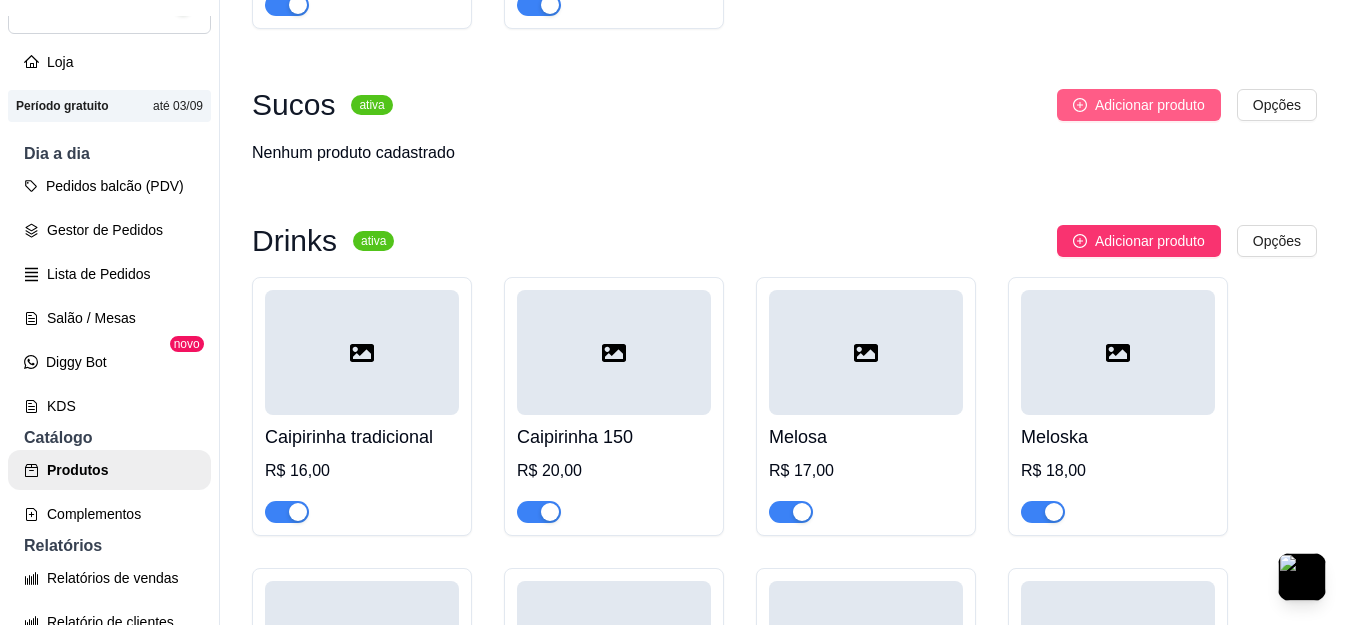 click on "Adicionar produto" at bounding box center [1139, 105] 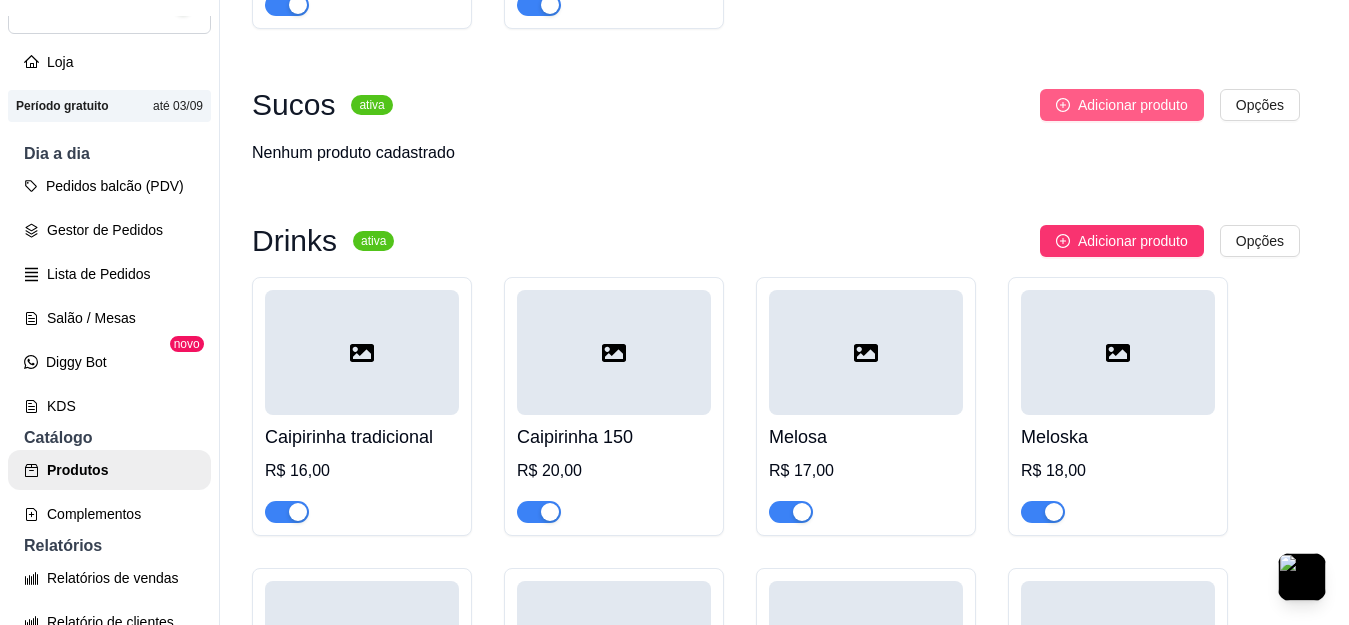 type 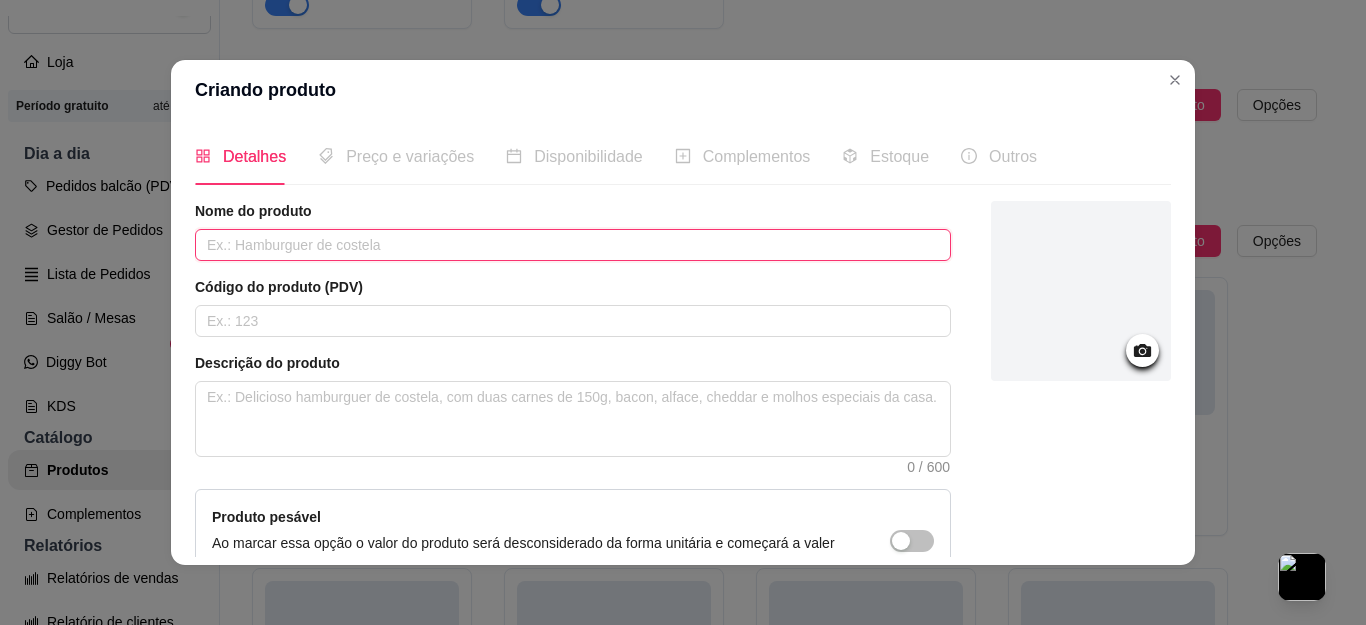 click at bounding box center [573, 245] 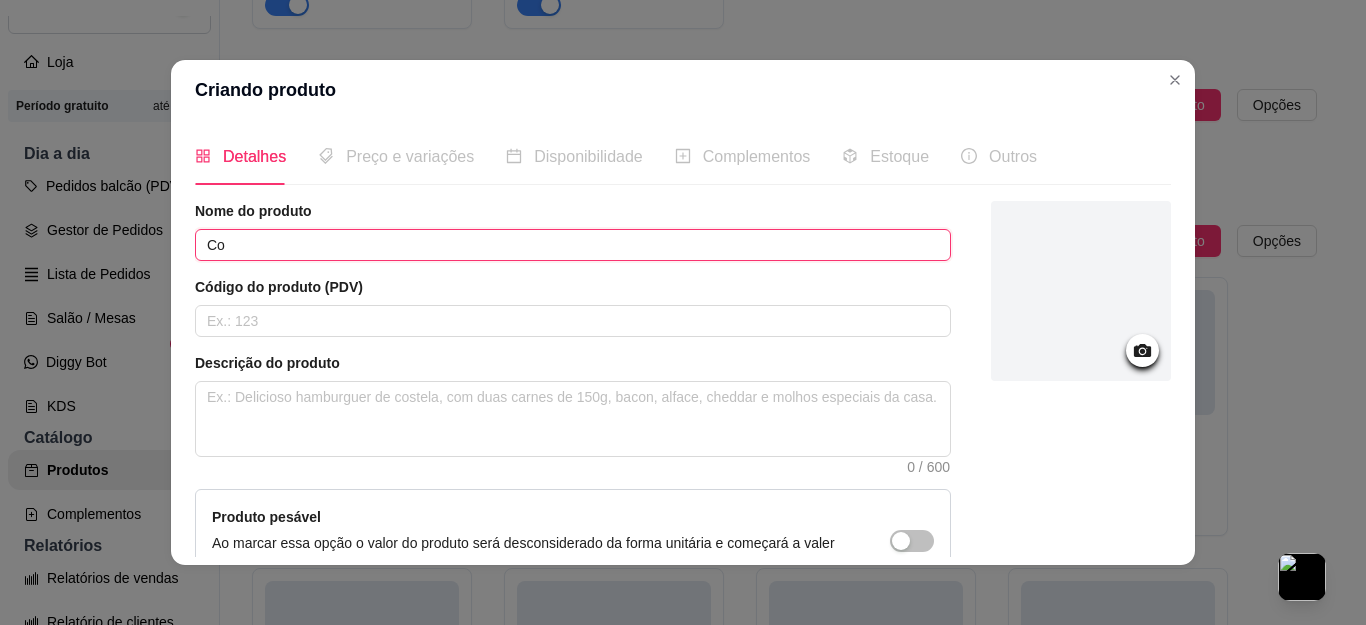 type on "C" 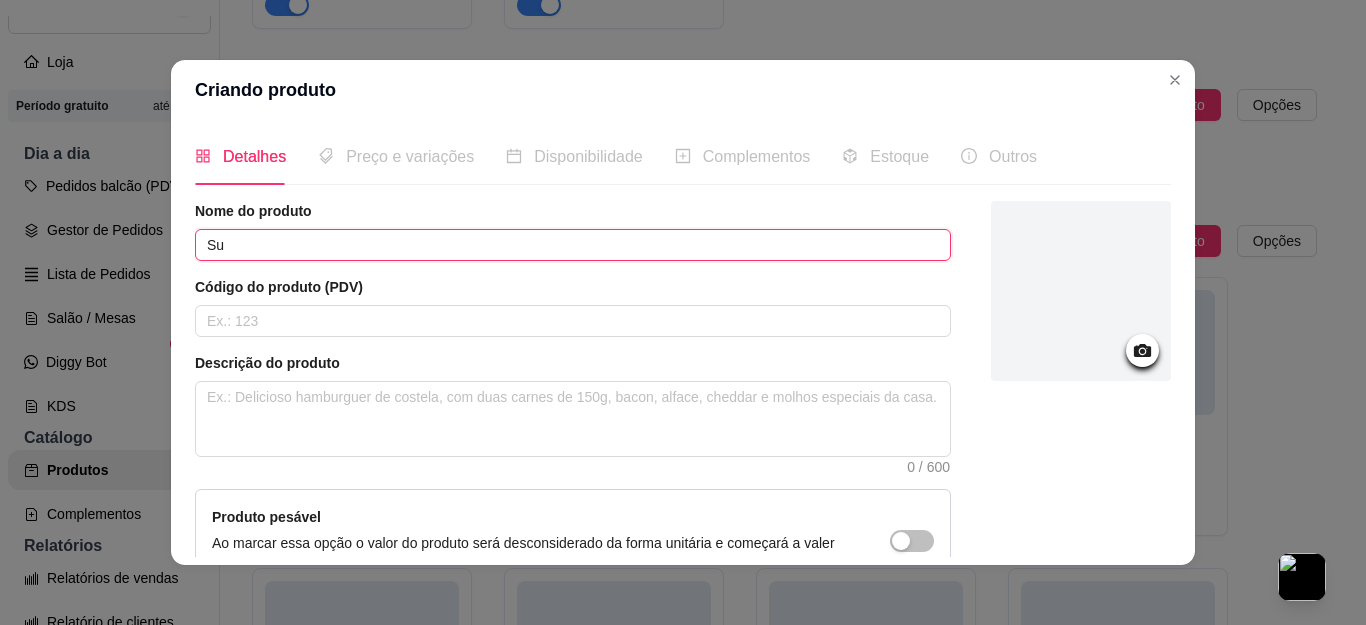 type on "S" 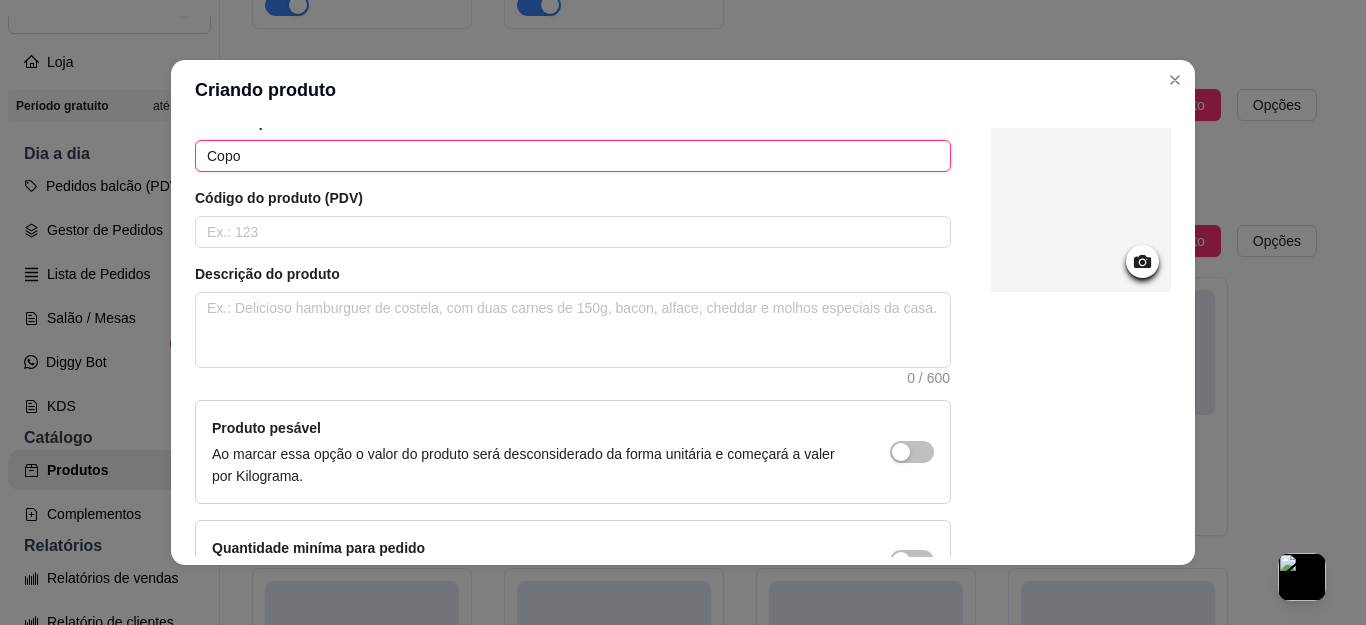scroll, scrollTop: 100, scrollLeft: 0, axis: vertical 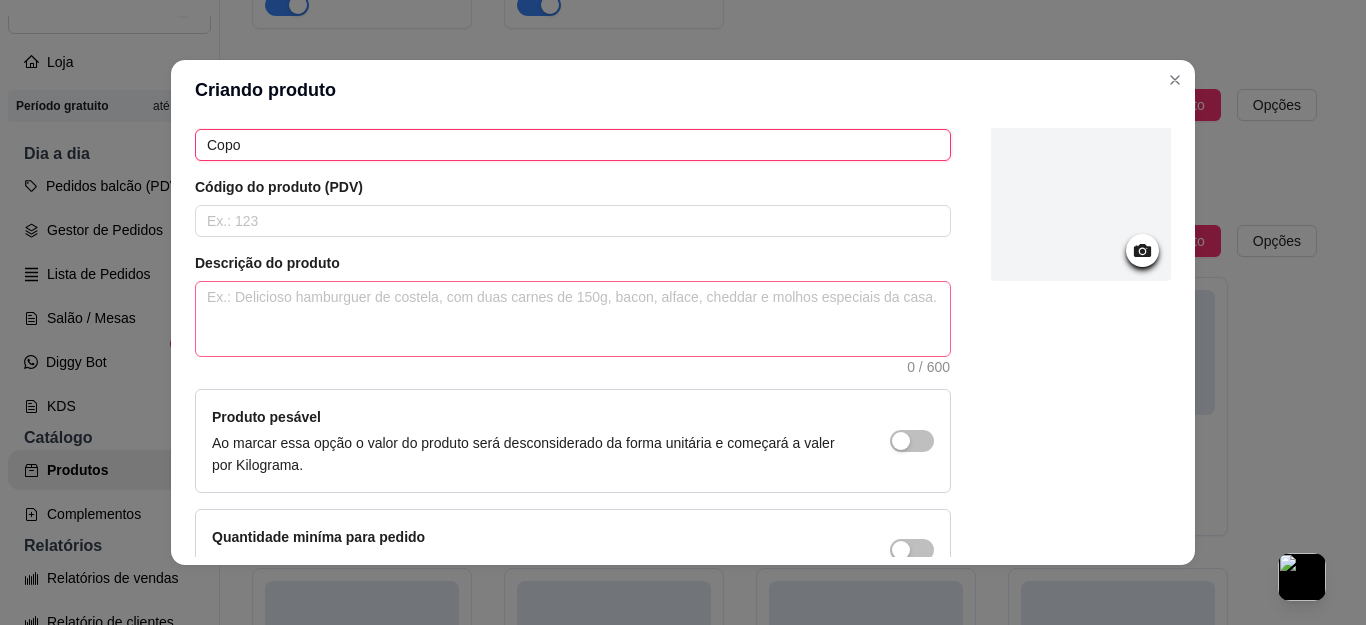 type on "Copo" 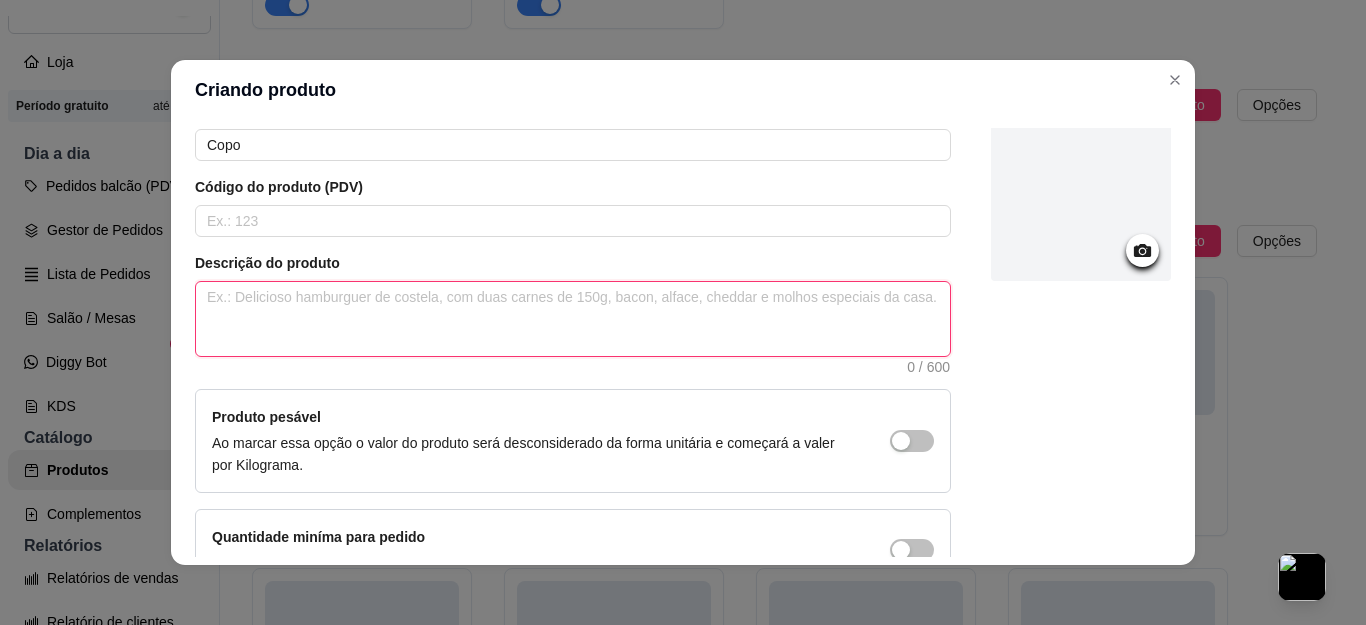 click at bounding box center (573, 319) 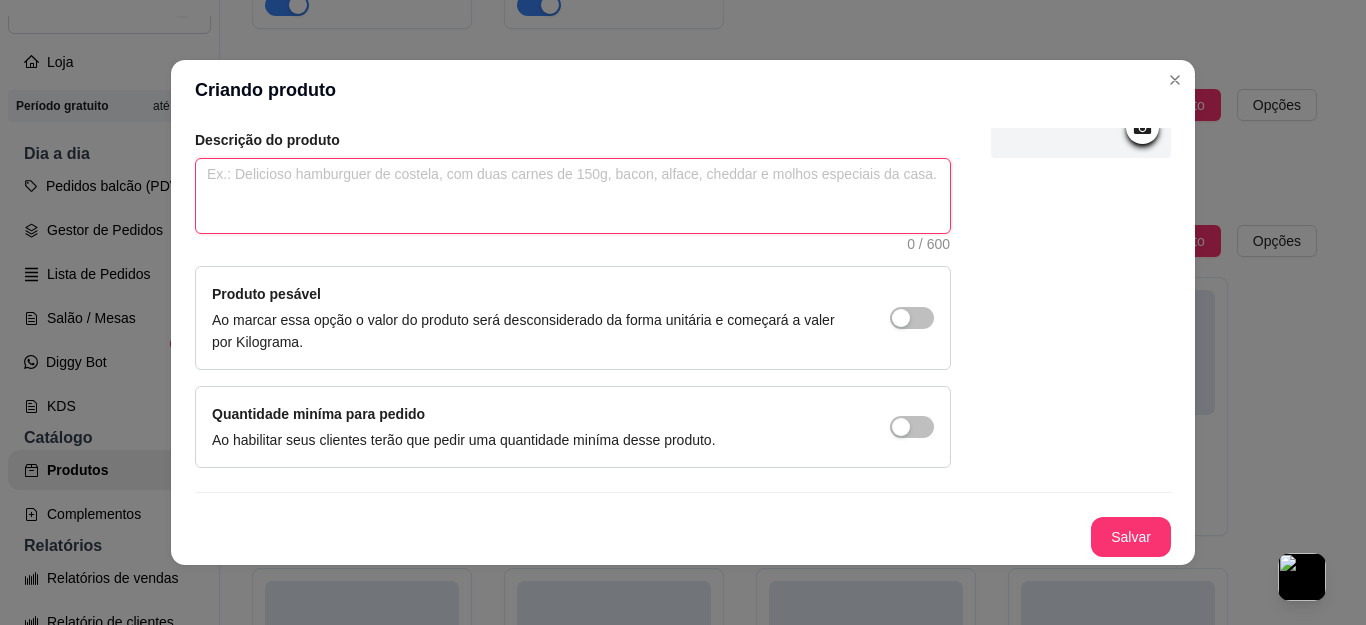 scroll, scrollTop: 123, scrollLeft: 0, axis: vertical 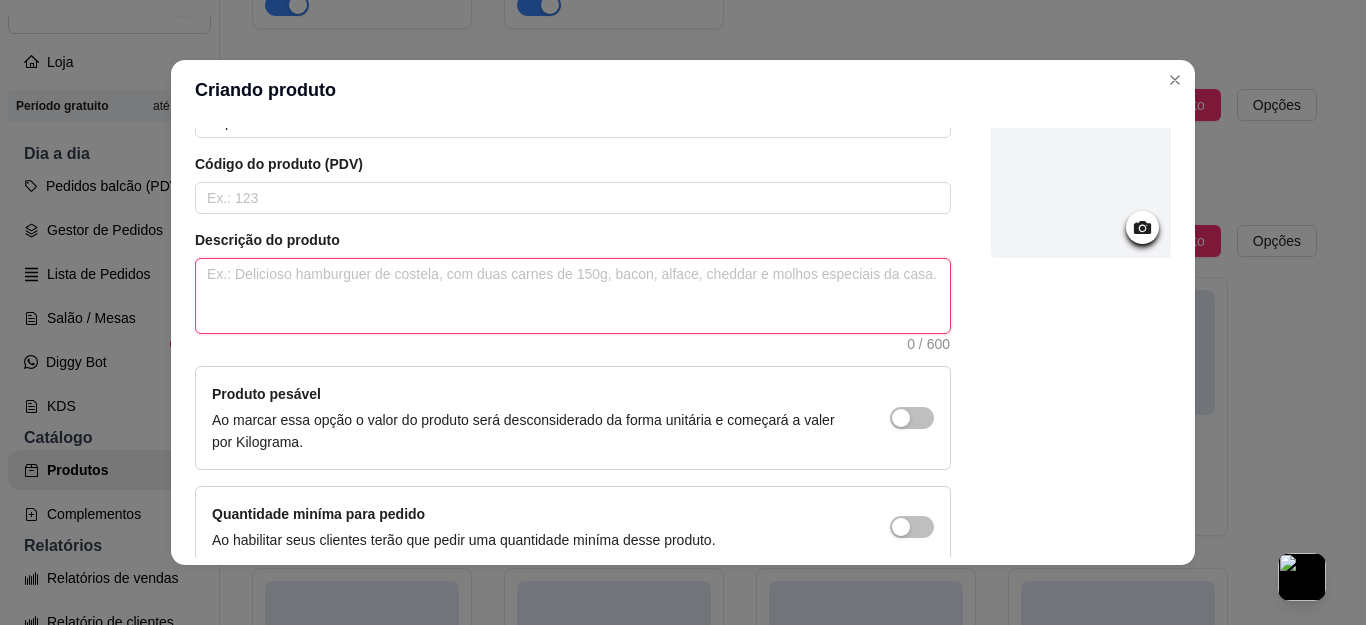 type 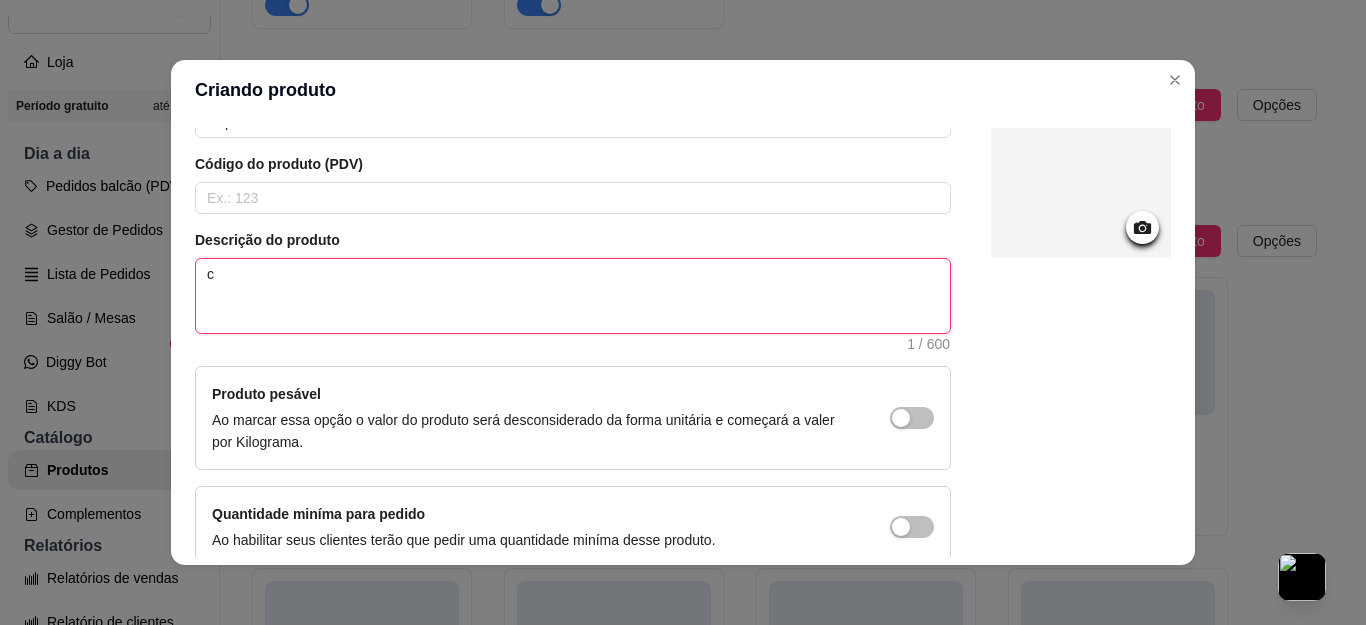 type 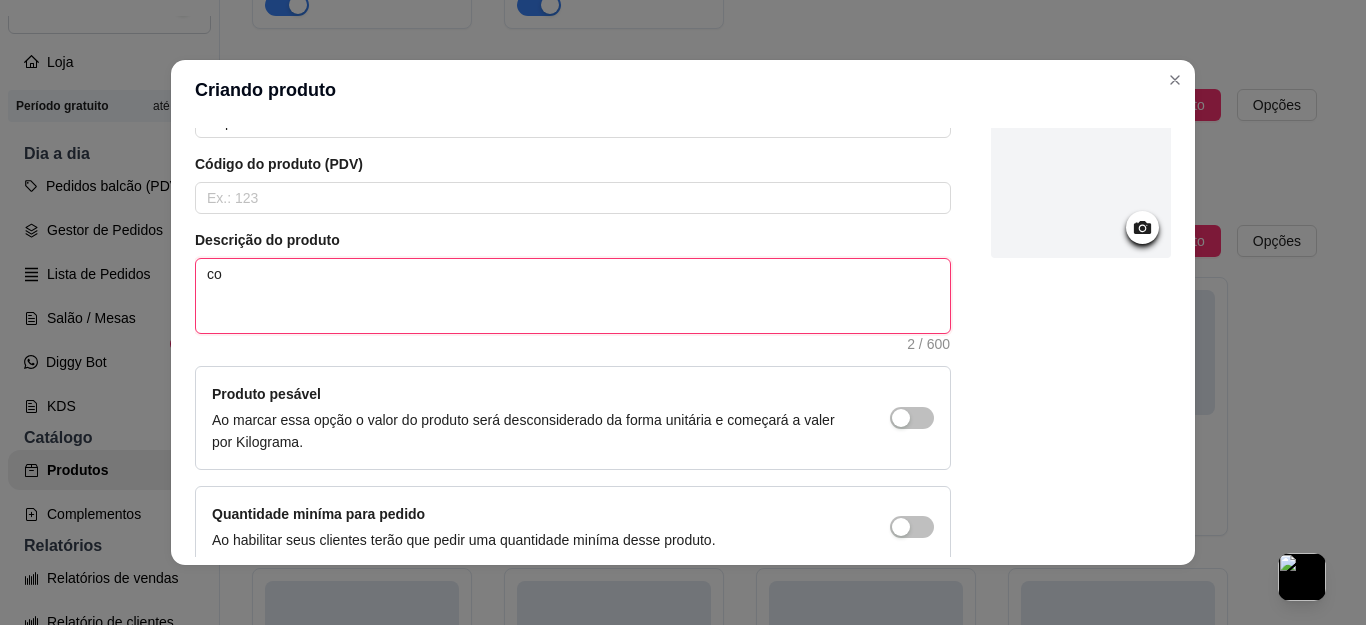 type 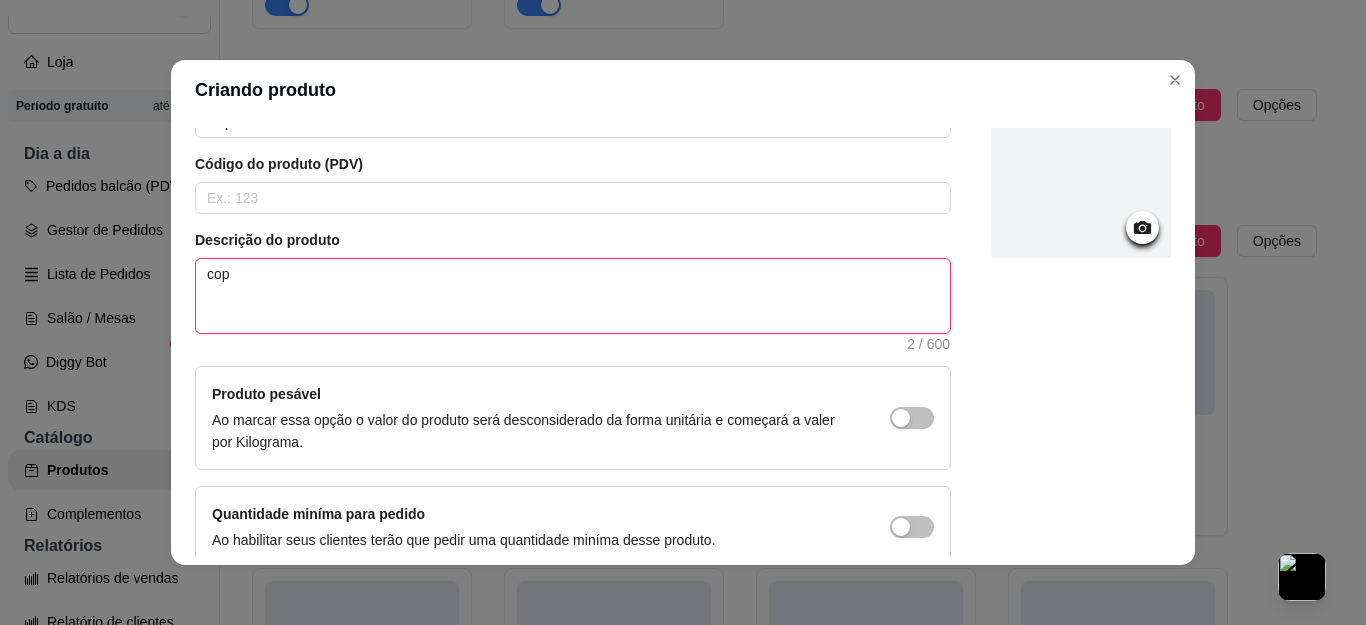 type on "copo" 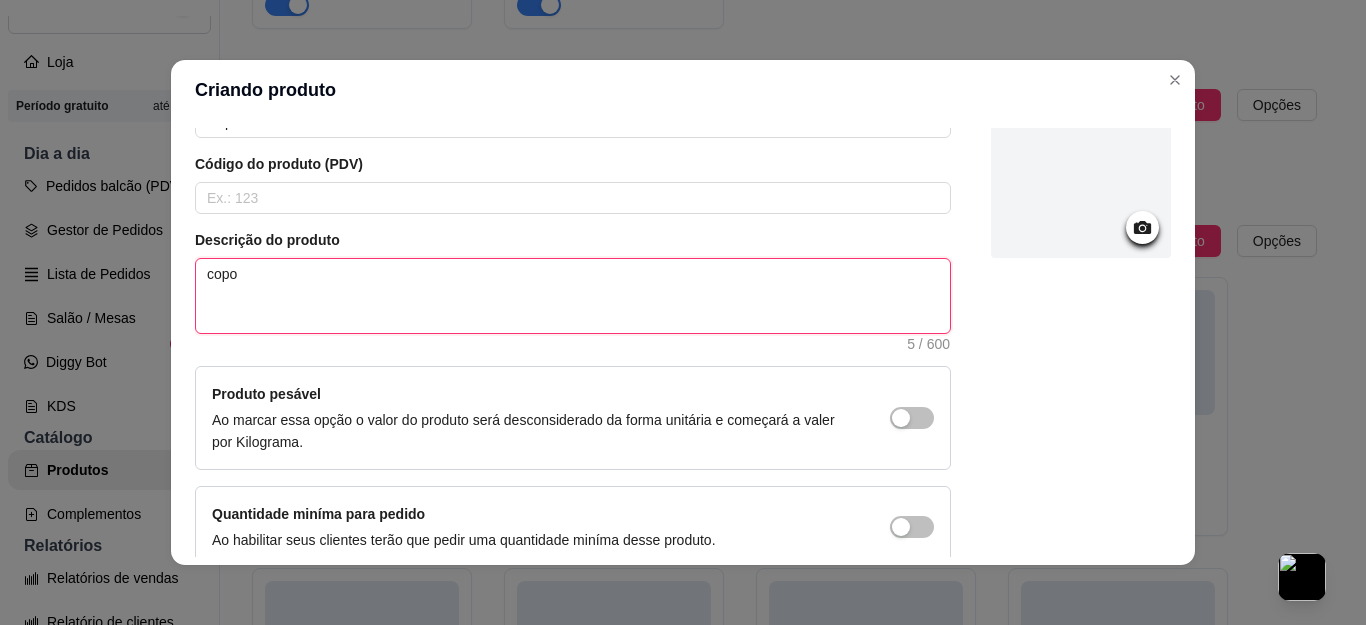type 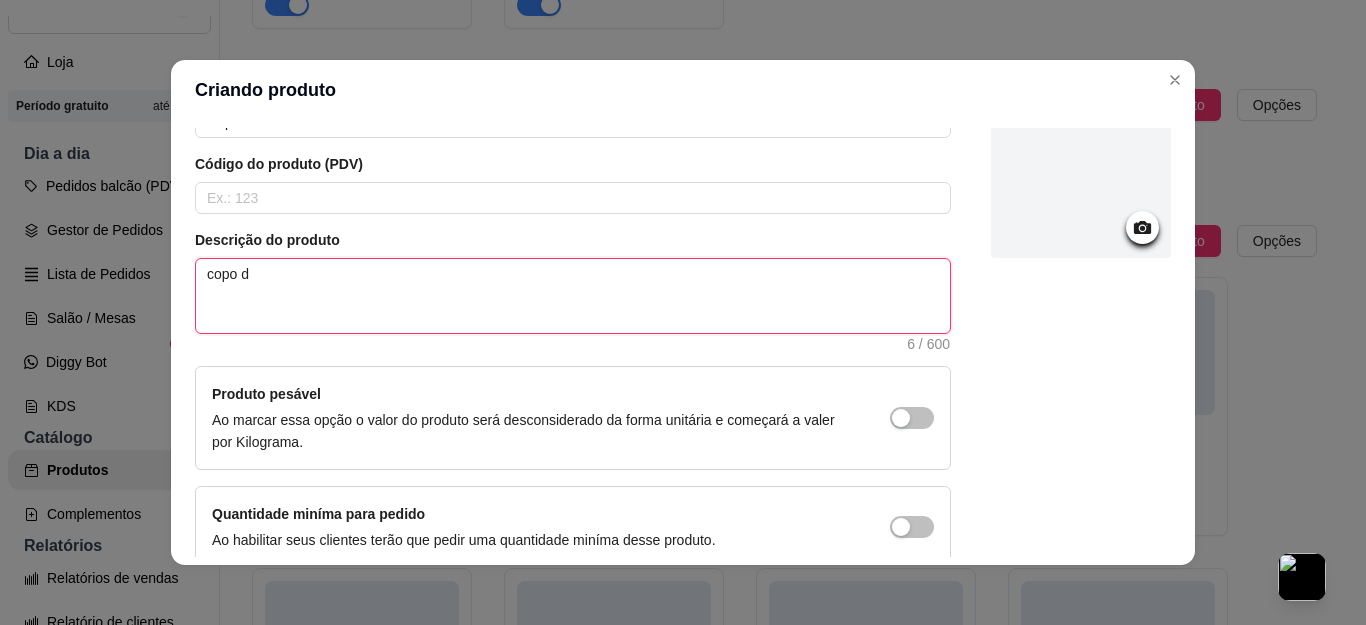 type 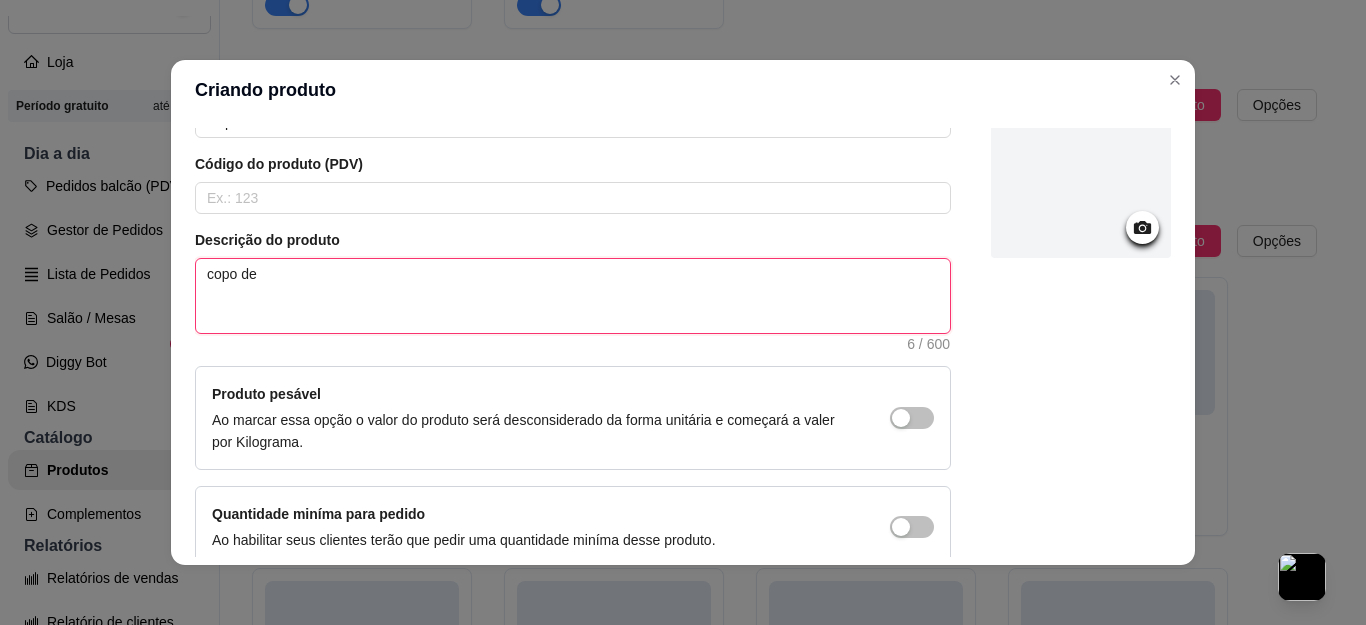 type 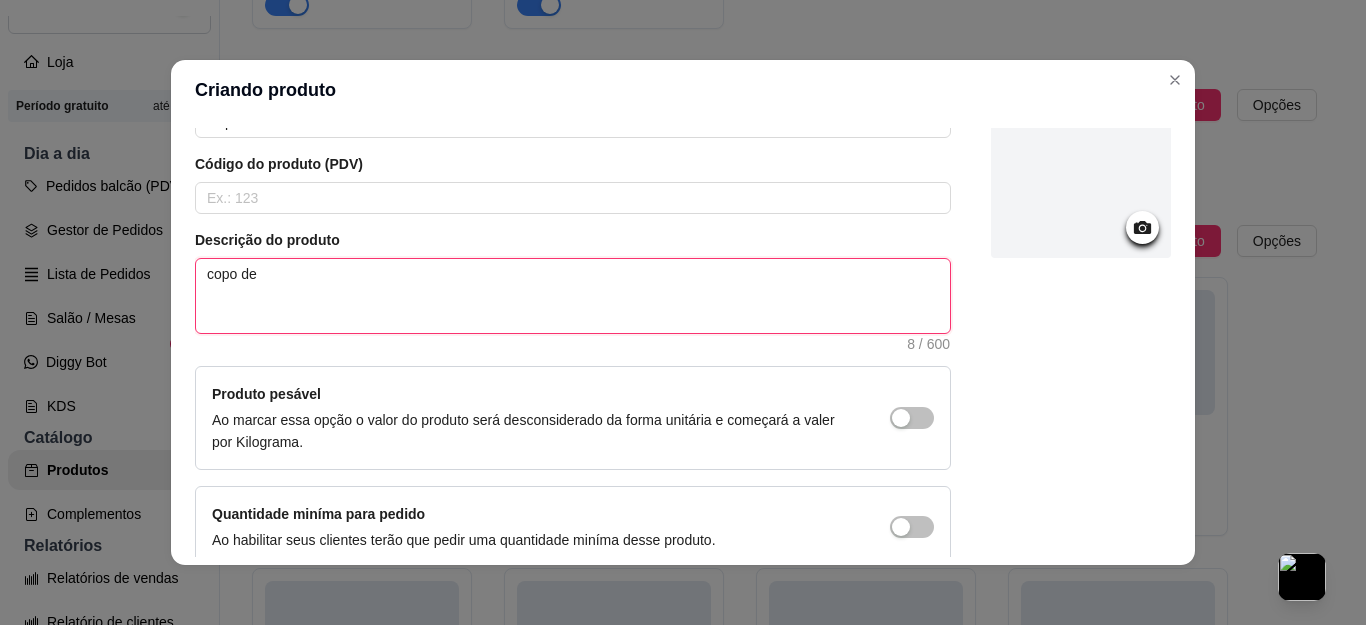 type 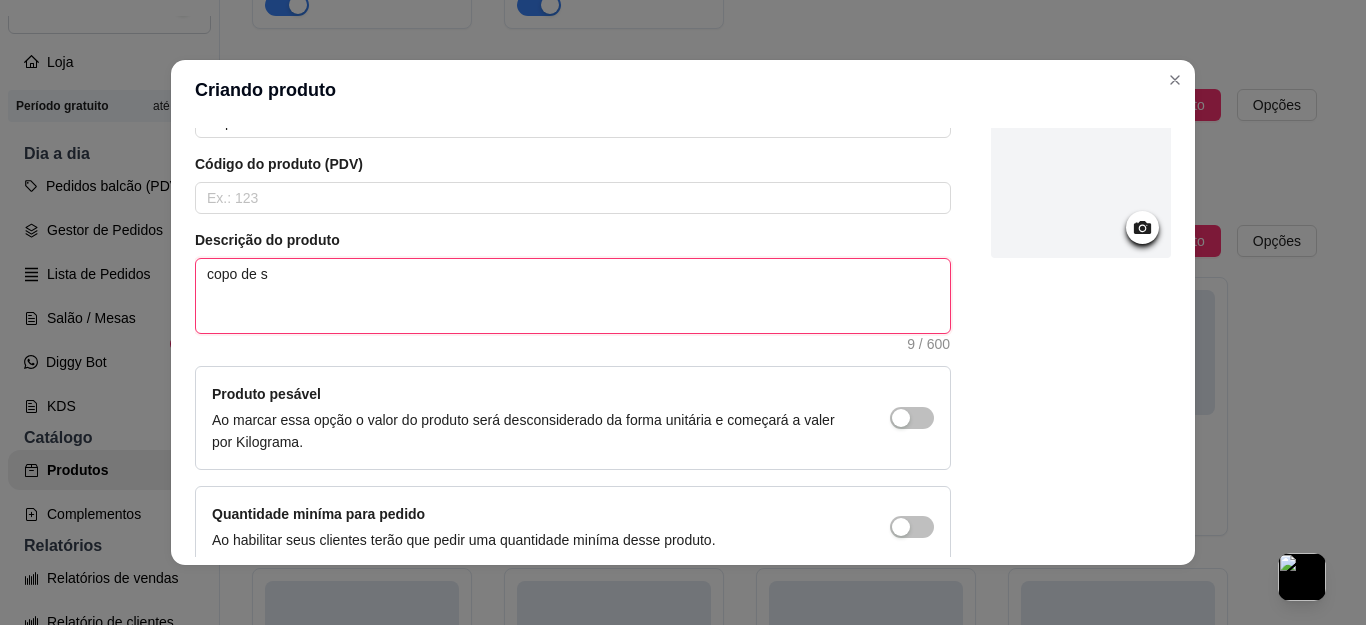 type 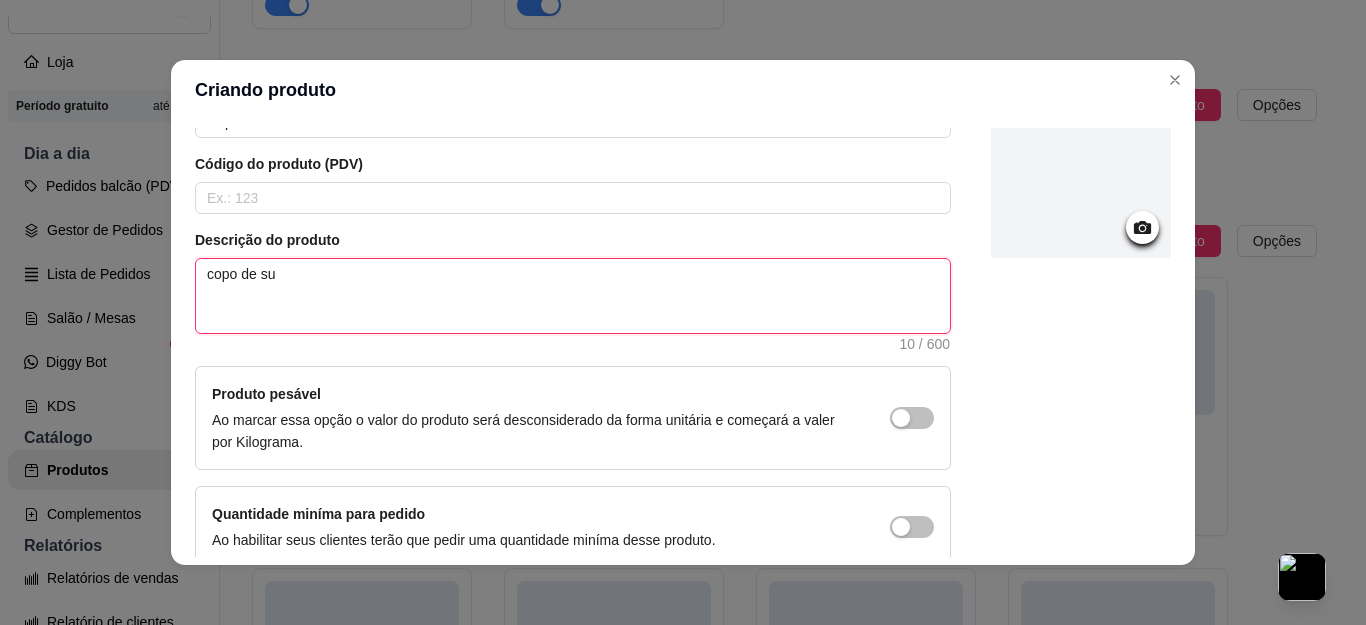 type 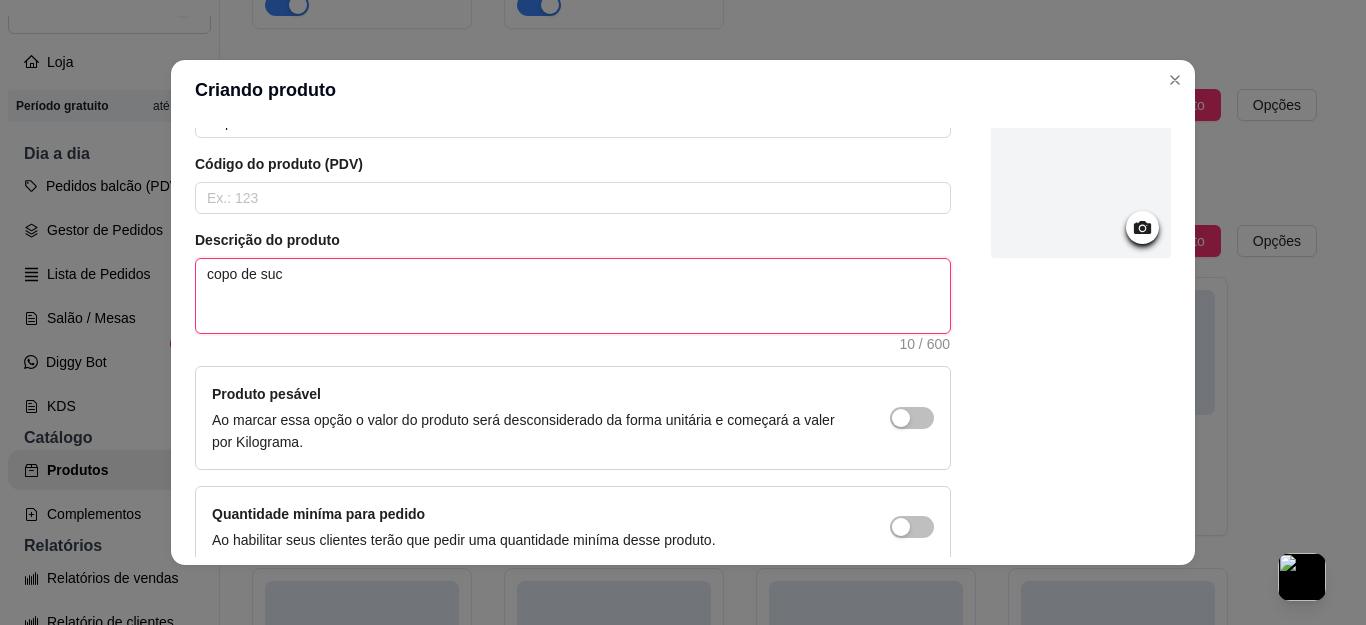type 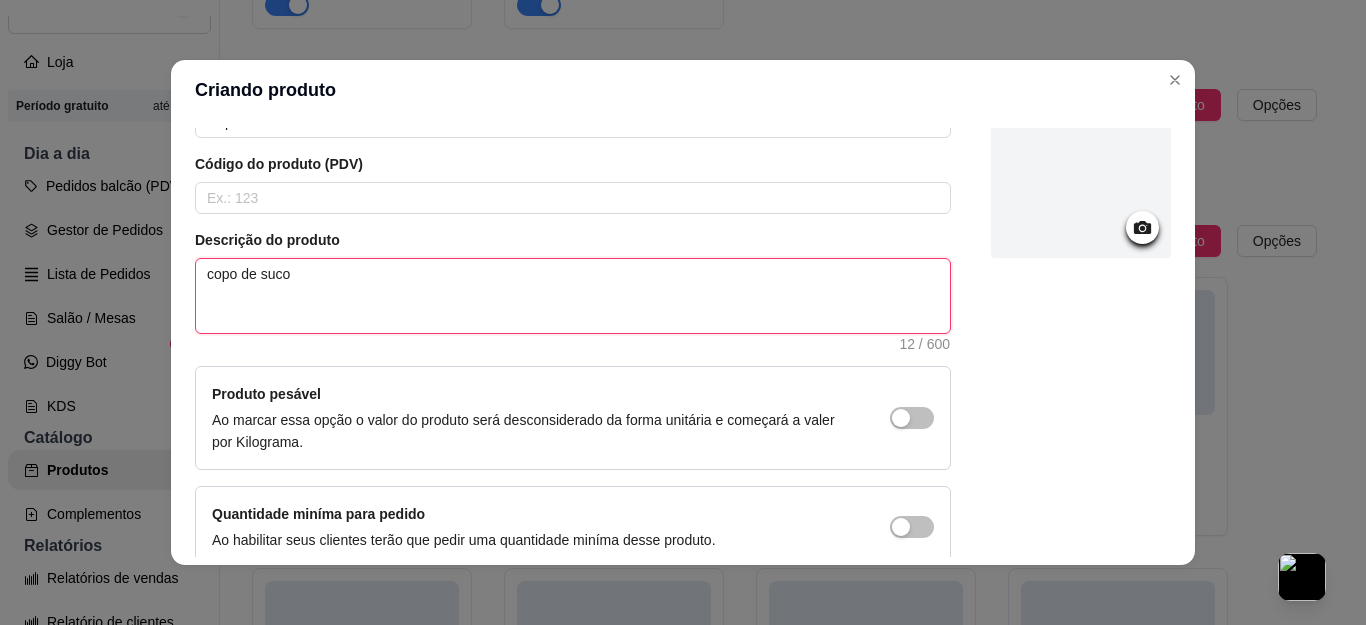 type 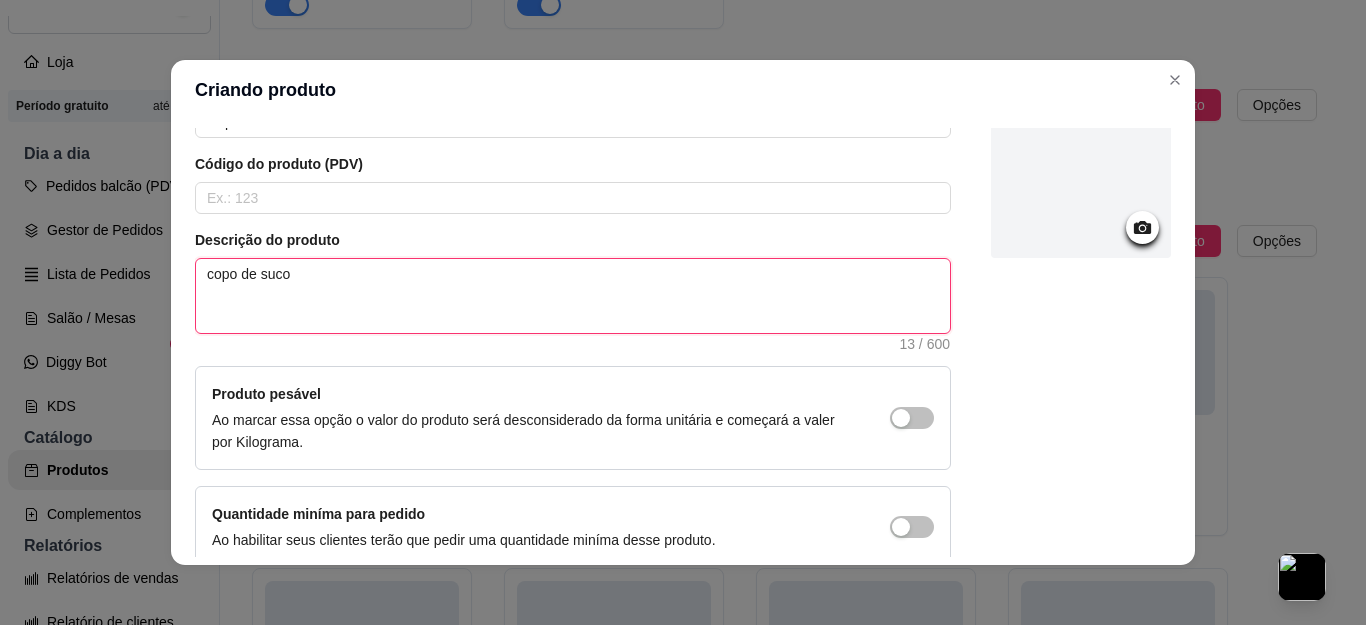 type 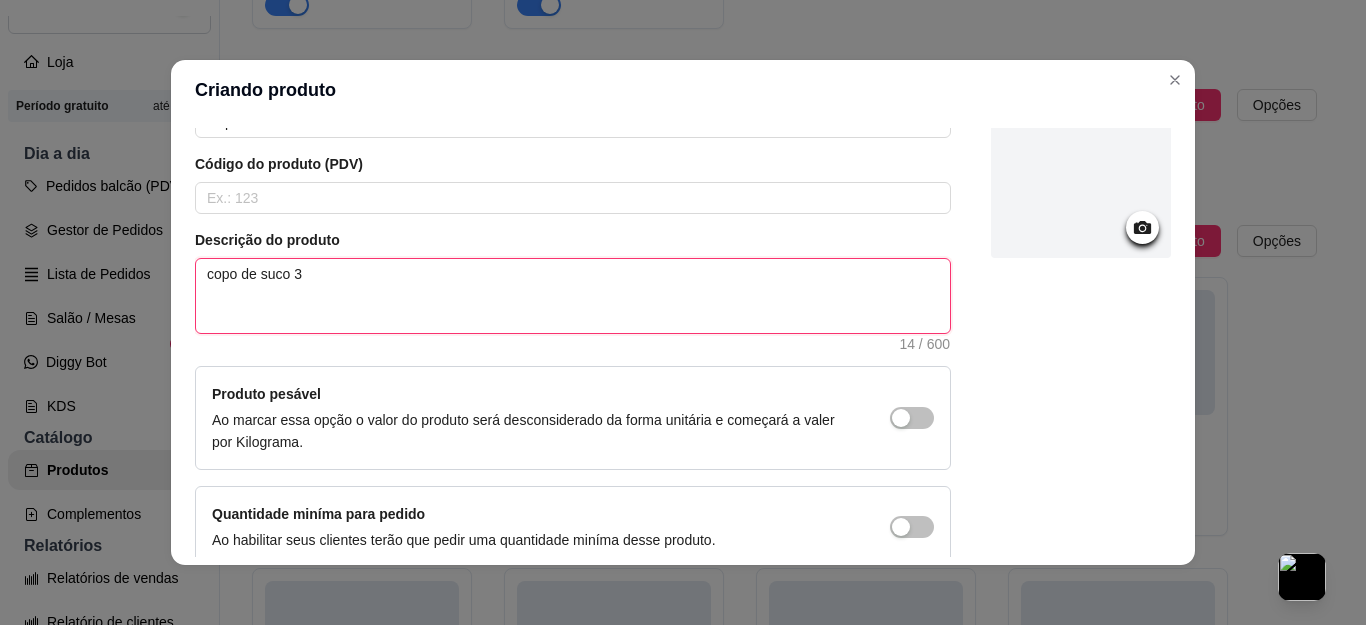 type 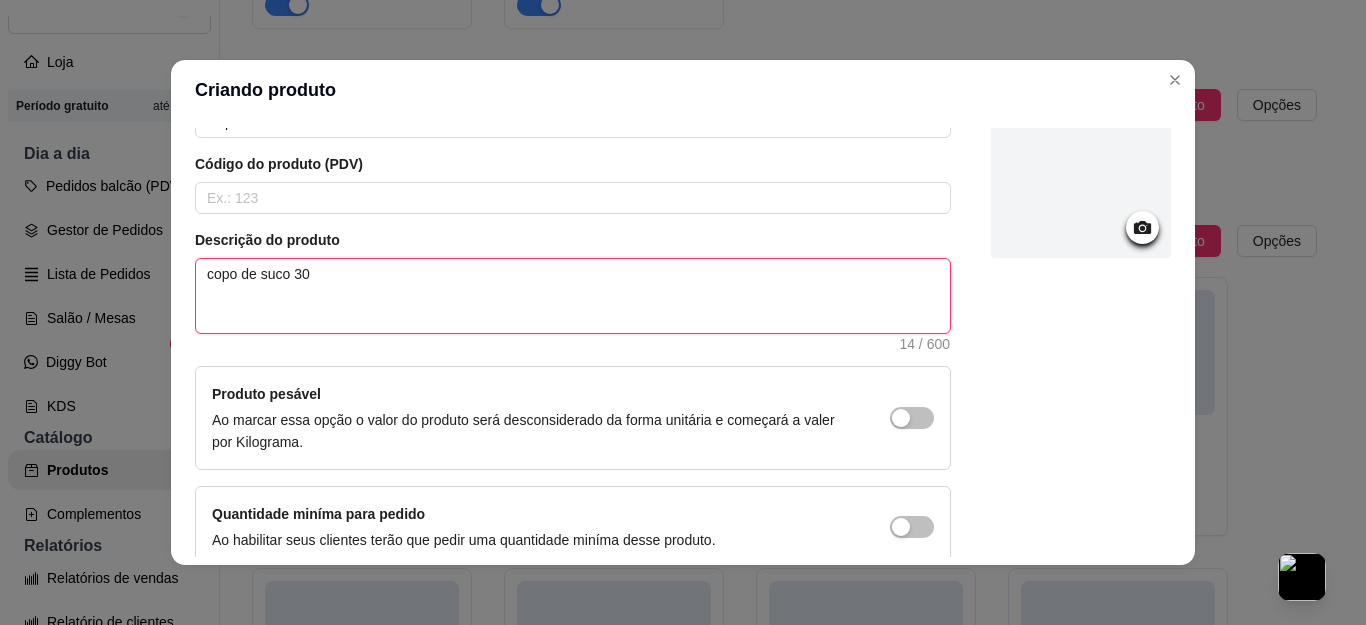 type 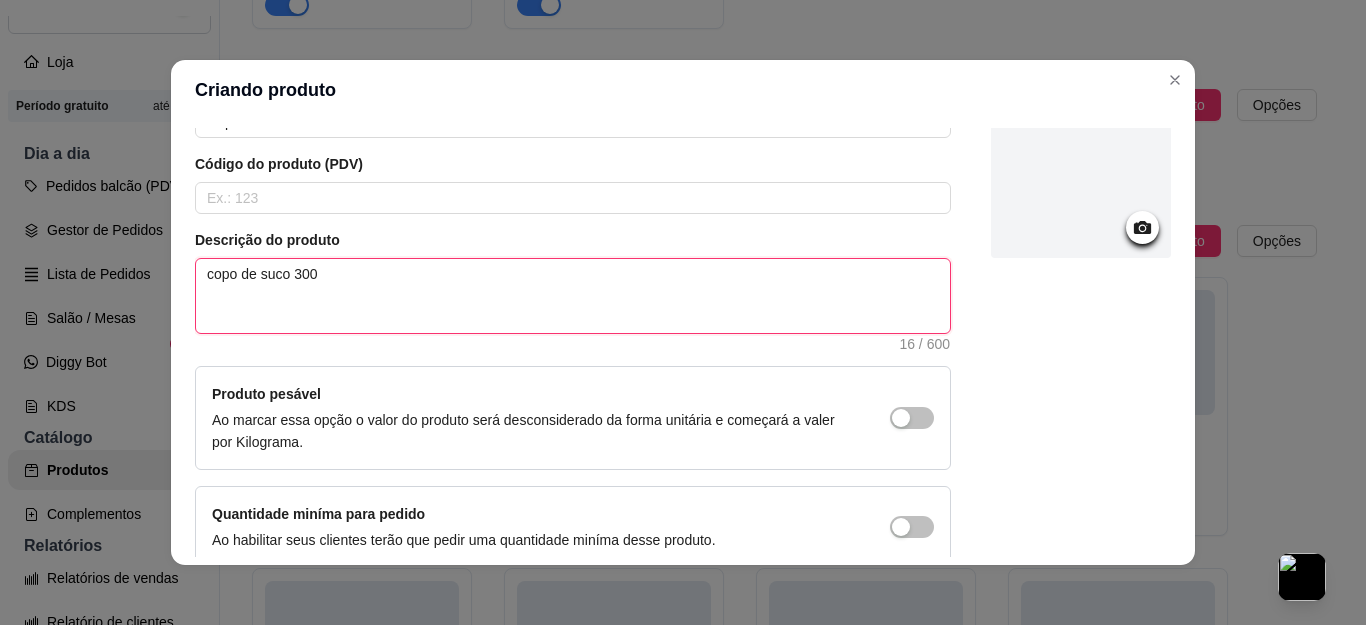 type 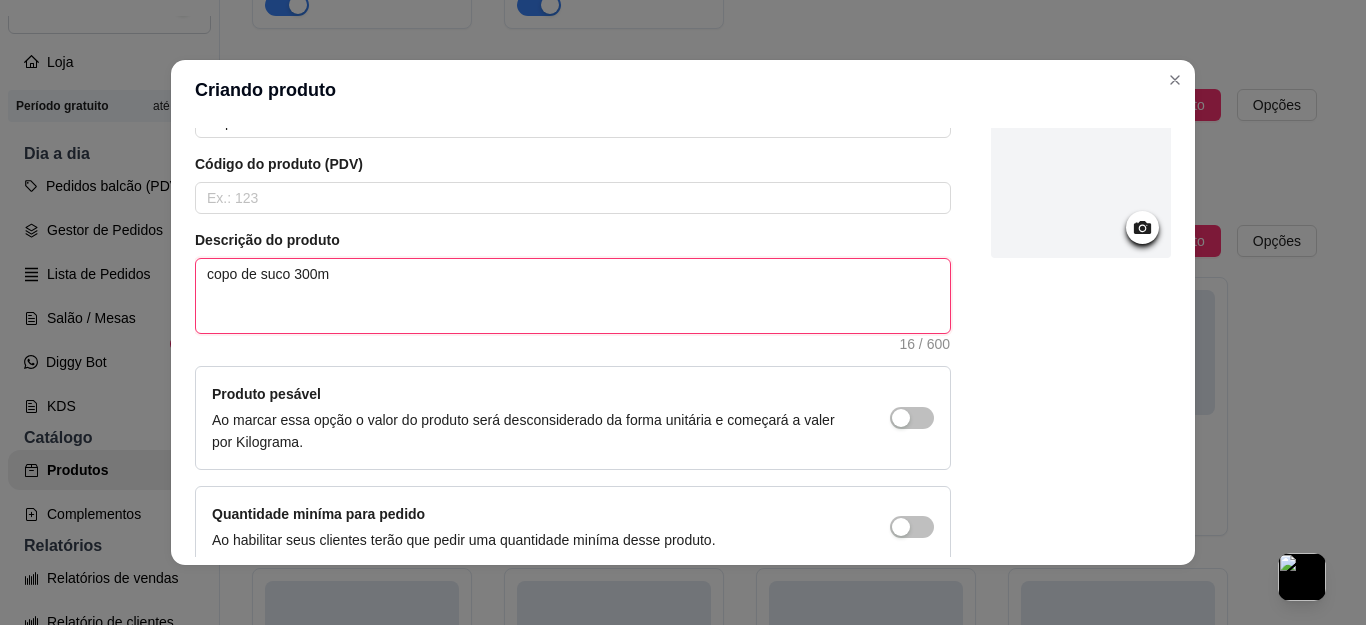 type 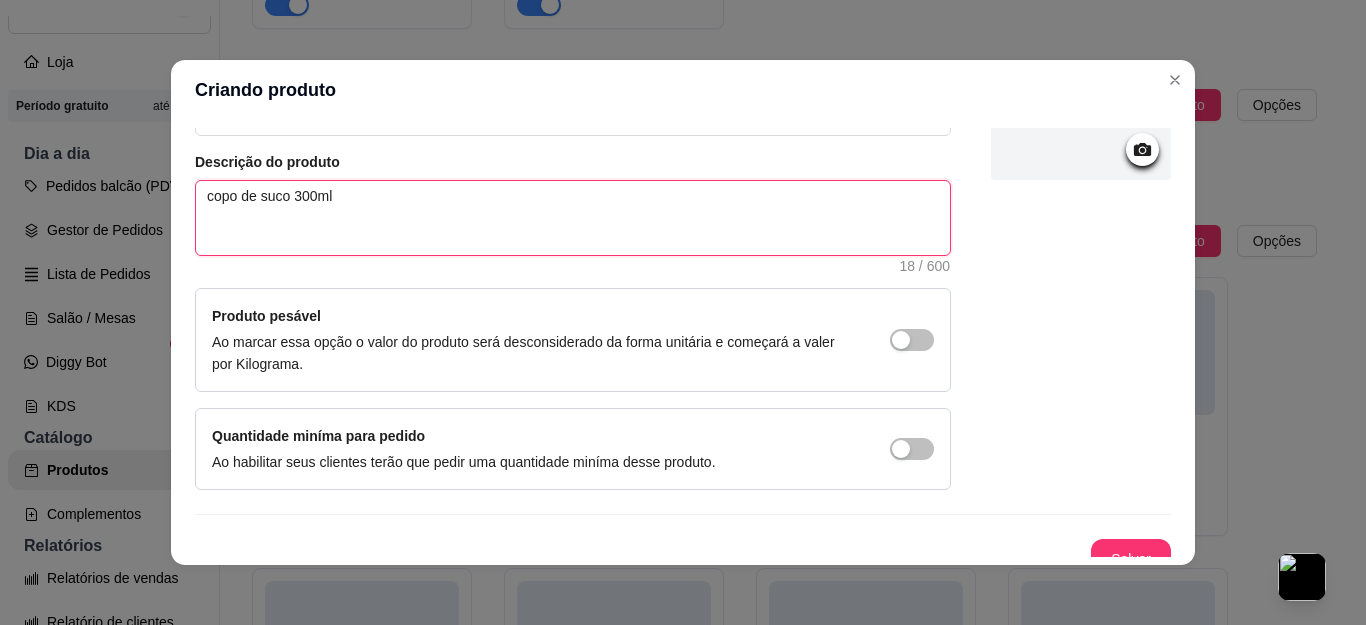 scroll, scrollTop: 223, scrollLeft: 0, axis: vertical 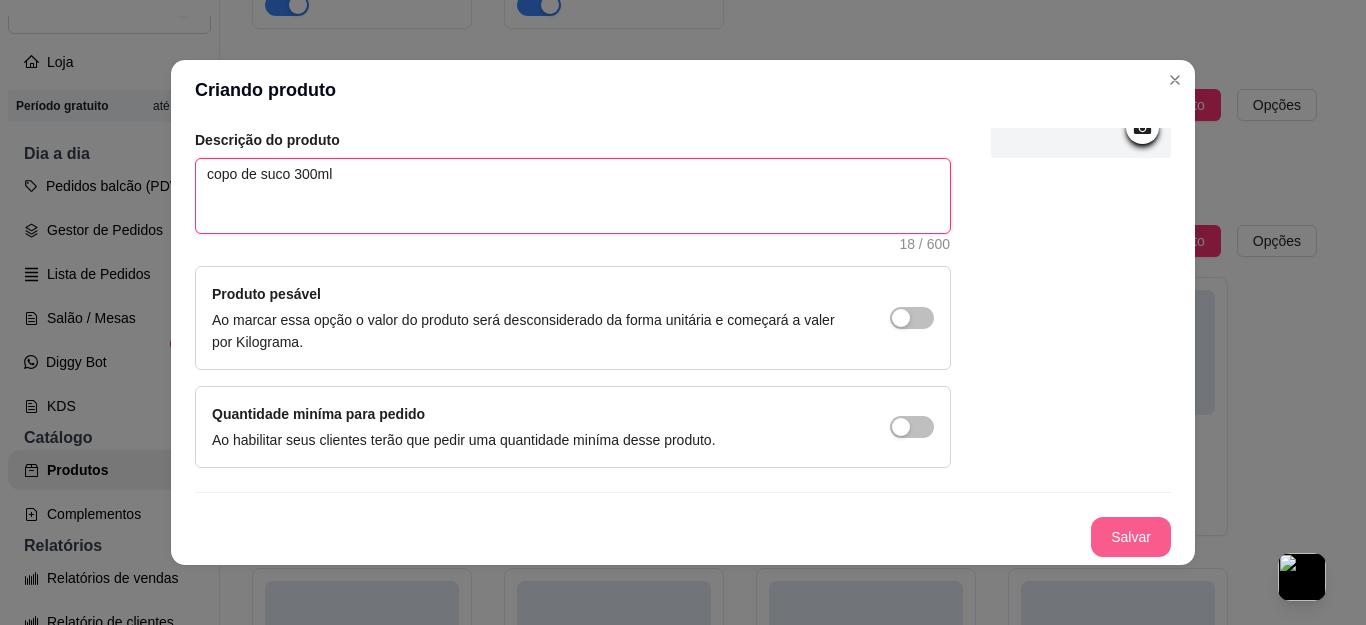 type on "copo de suco 300ml" 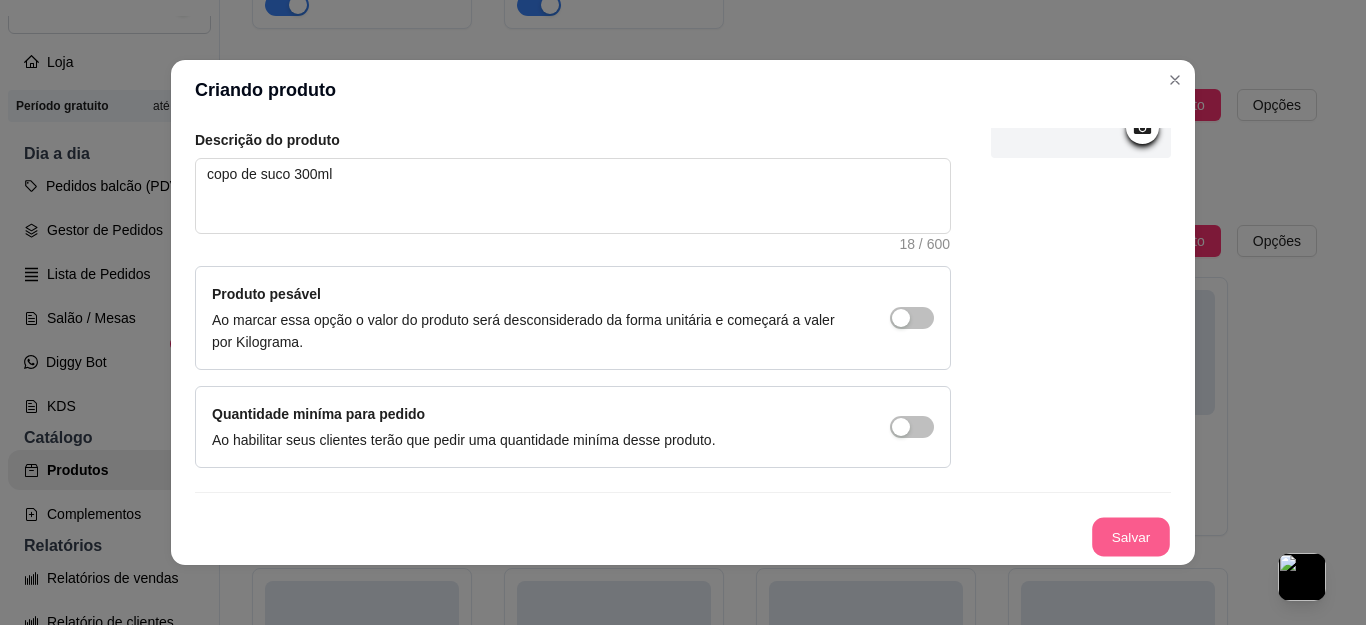click on "Salvar" at bounding box center (1131, 537) 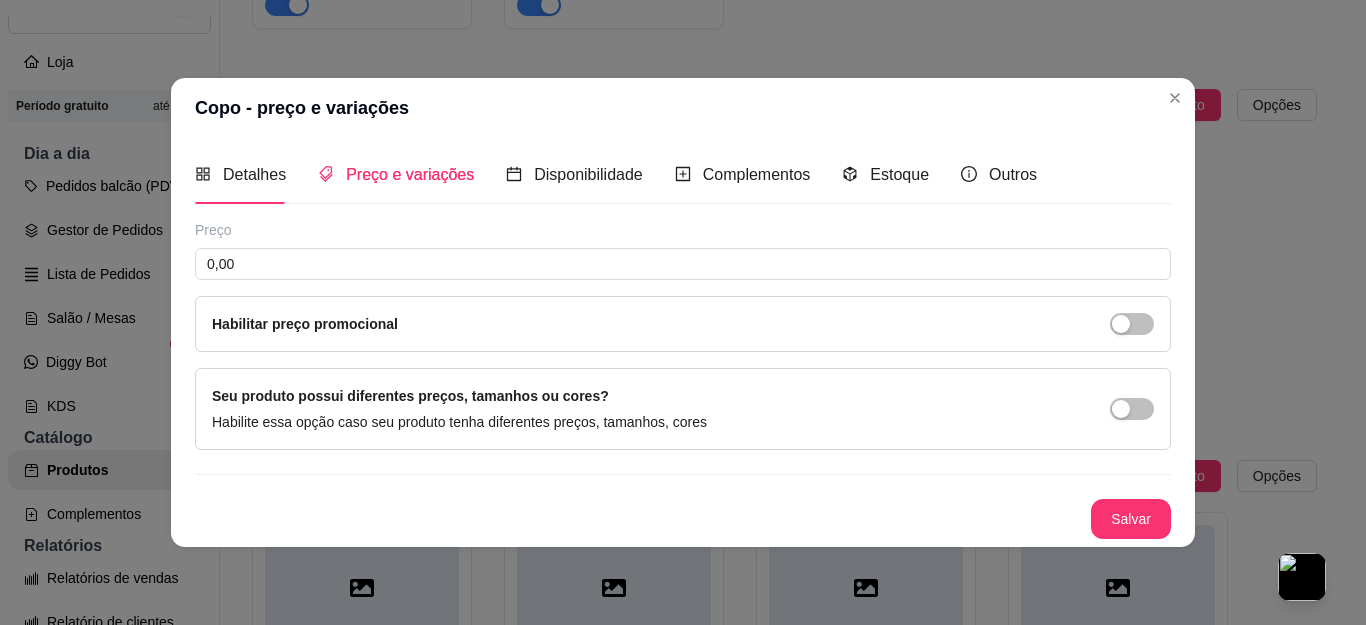 type 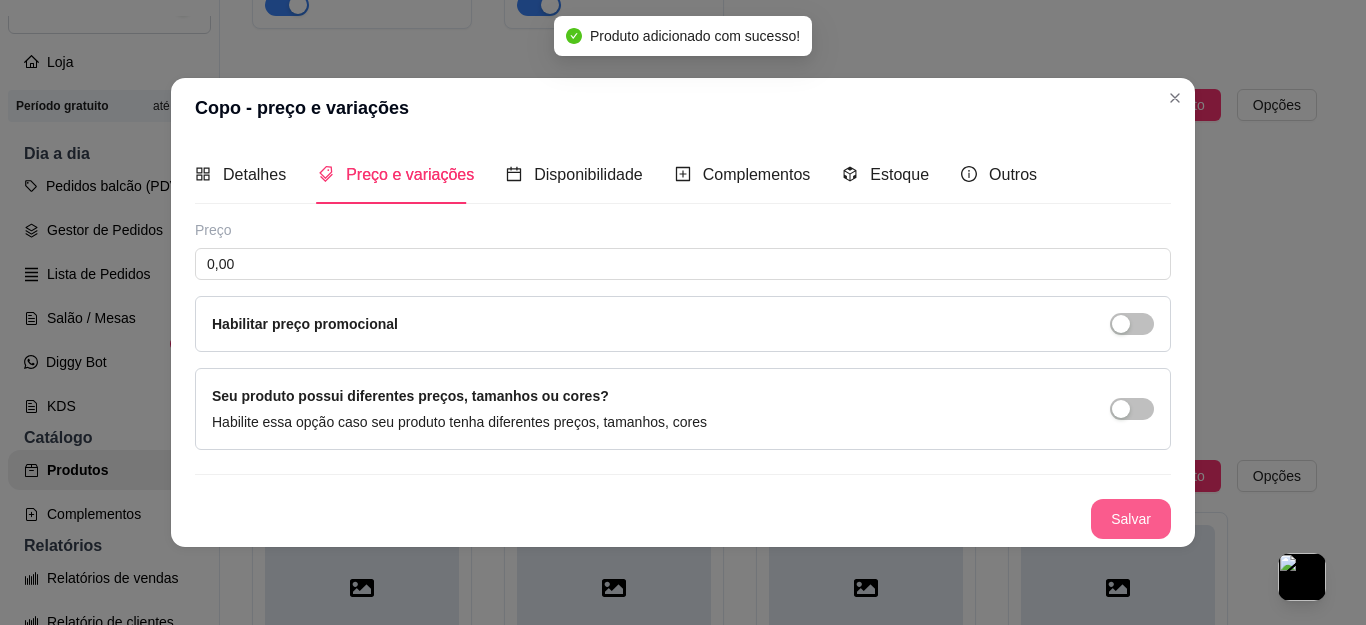 scroll, scrollTop: 0, scrollLeft: 0, axis: both 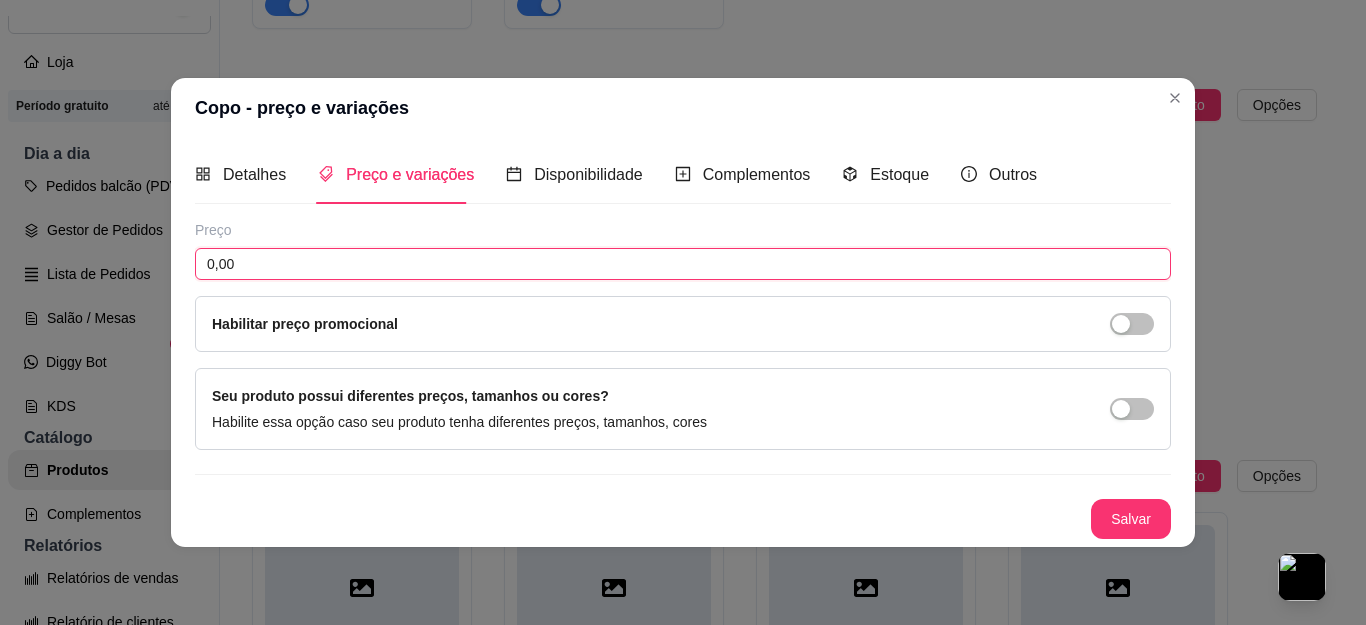 click on "0,00" at bounding box center [683, 264] 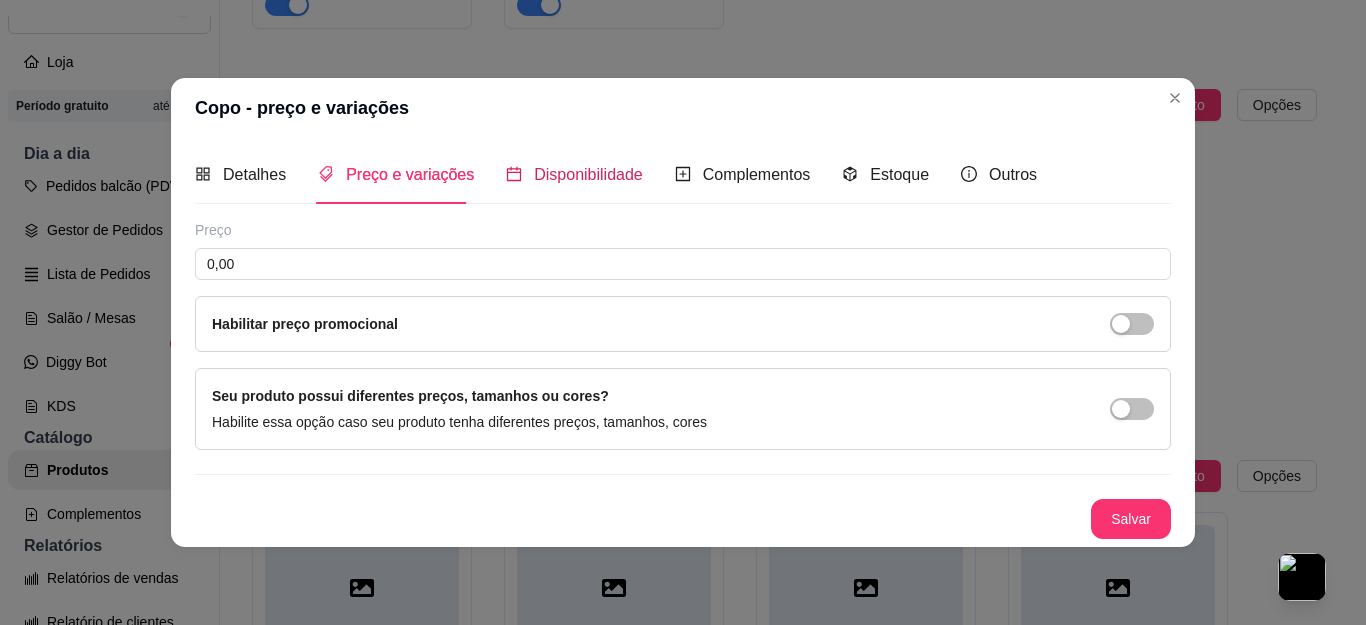 click on "Disponibilidade" at bounding box center [588, 174] 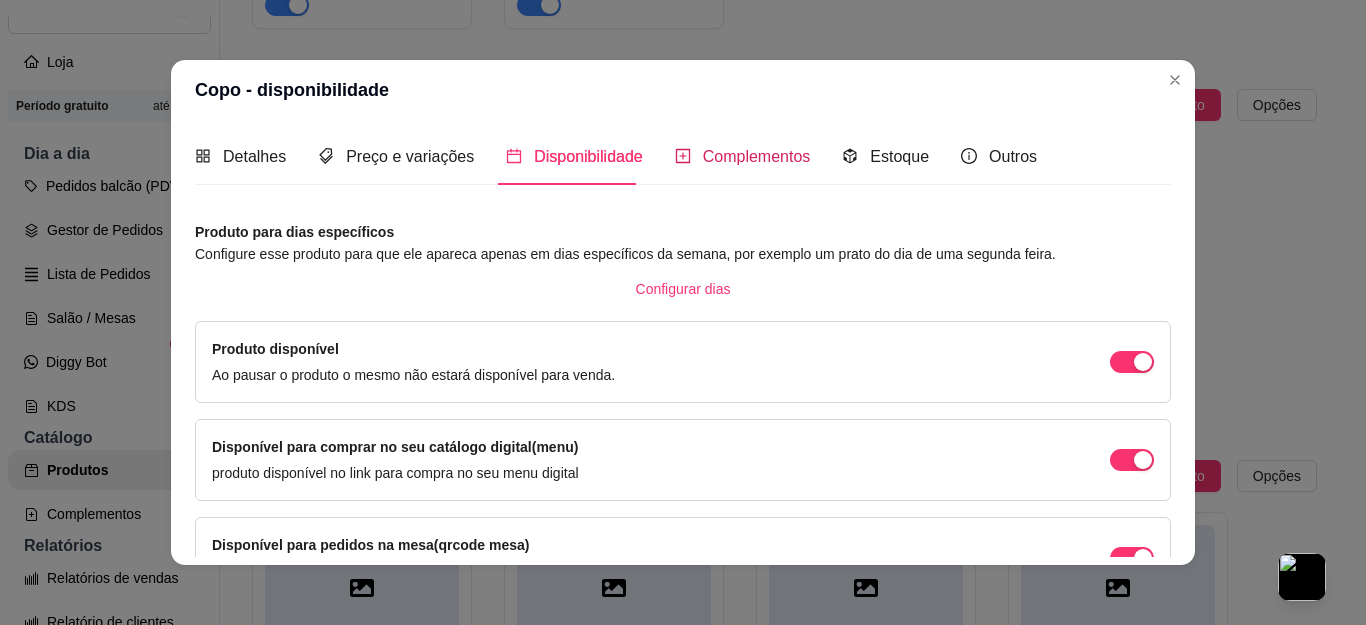 click on "Complementos" at bounding box center (757, 156) 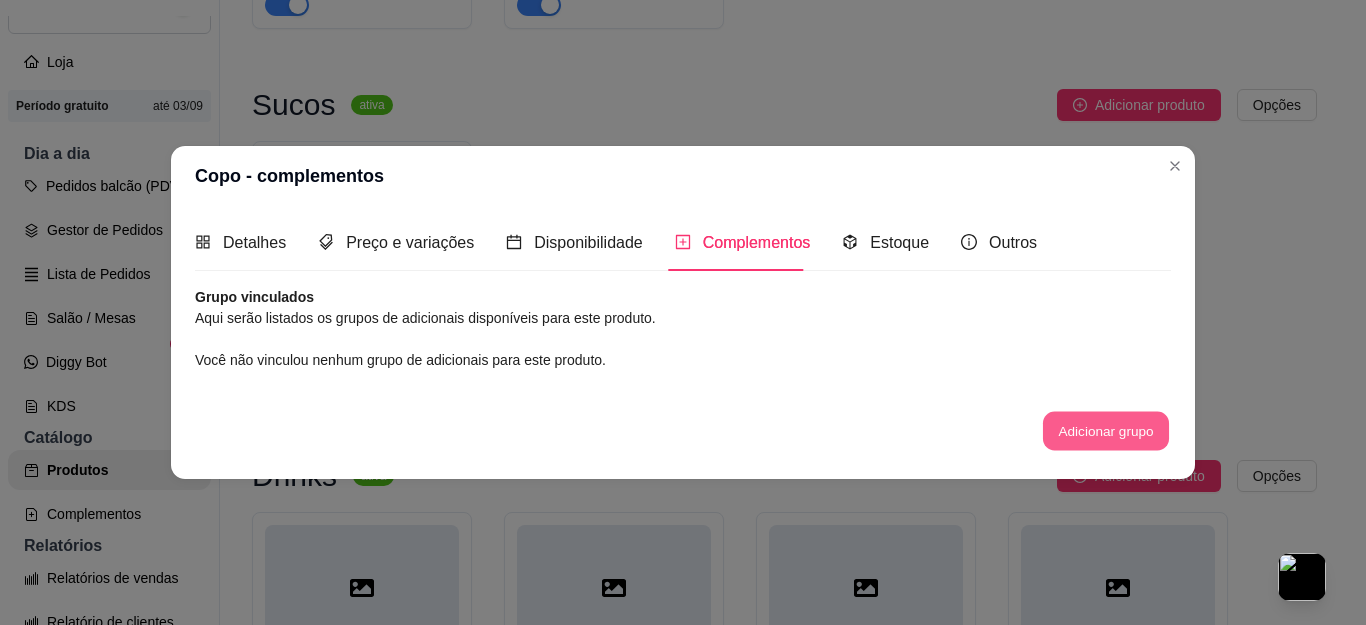 click on "Adicionar grupo" at bounding box center (1106, 431) 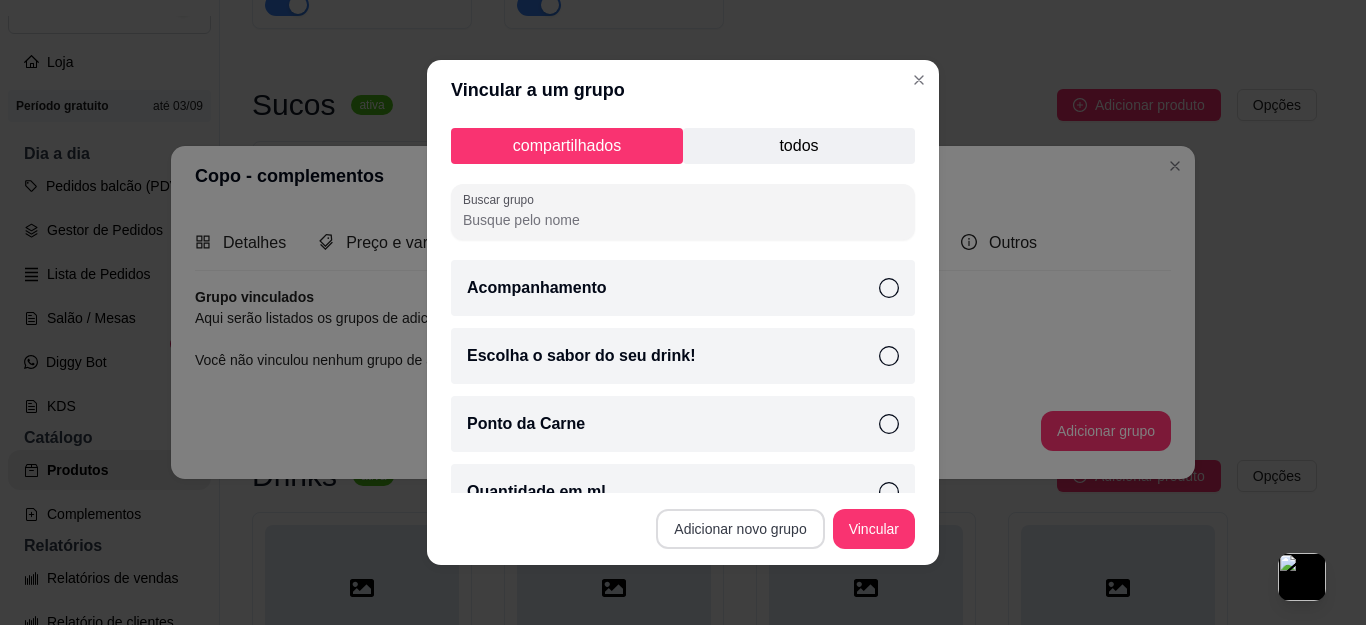 click on "Adicionar novo grupo" at bounding box center [740, 529] 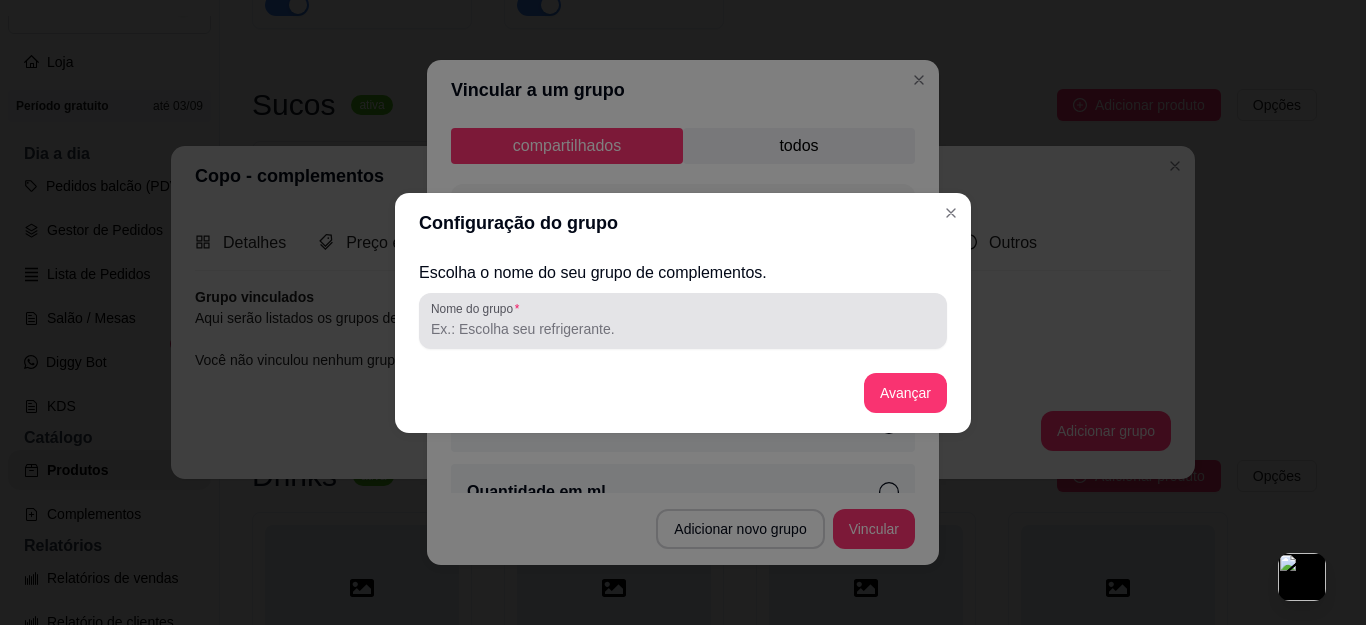 click on "Nome do grupo" at bounding box center [683, 329] 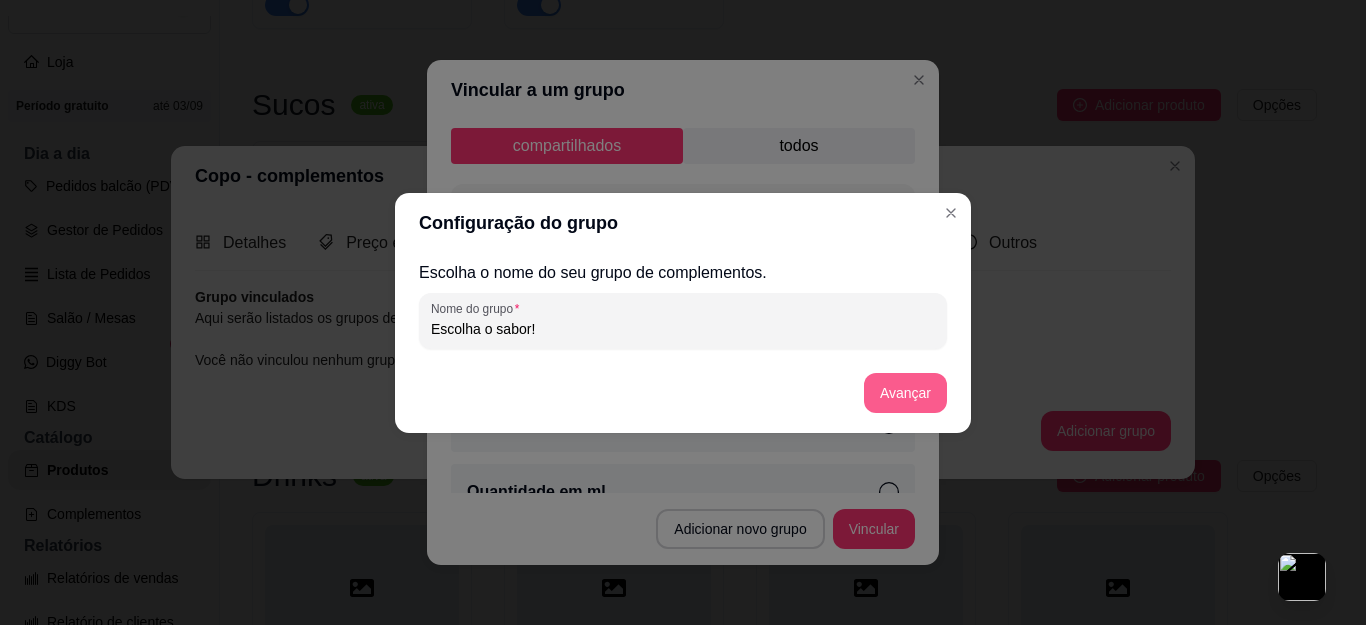 type on "Escolha o sabor!" 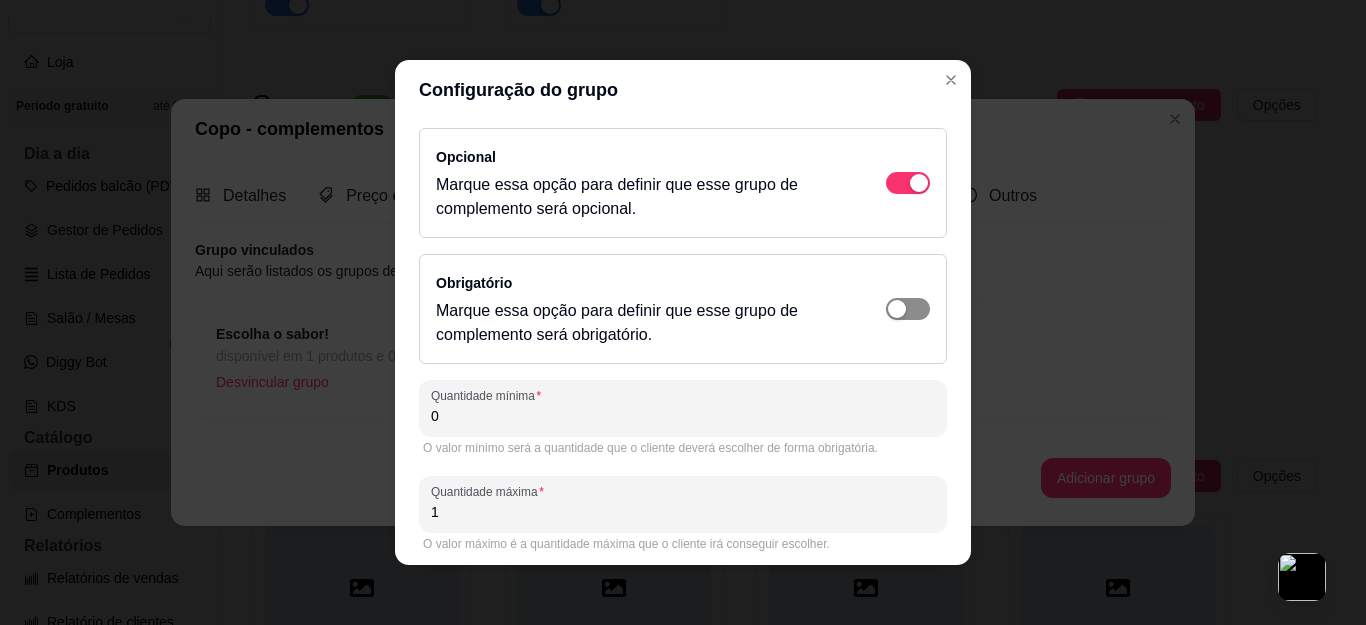 click at bounding box center [919, 183] 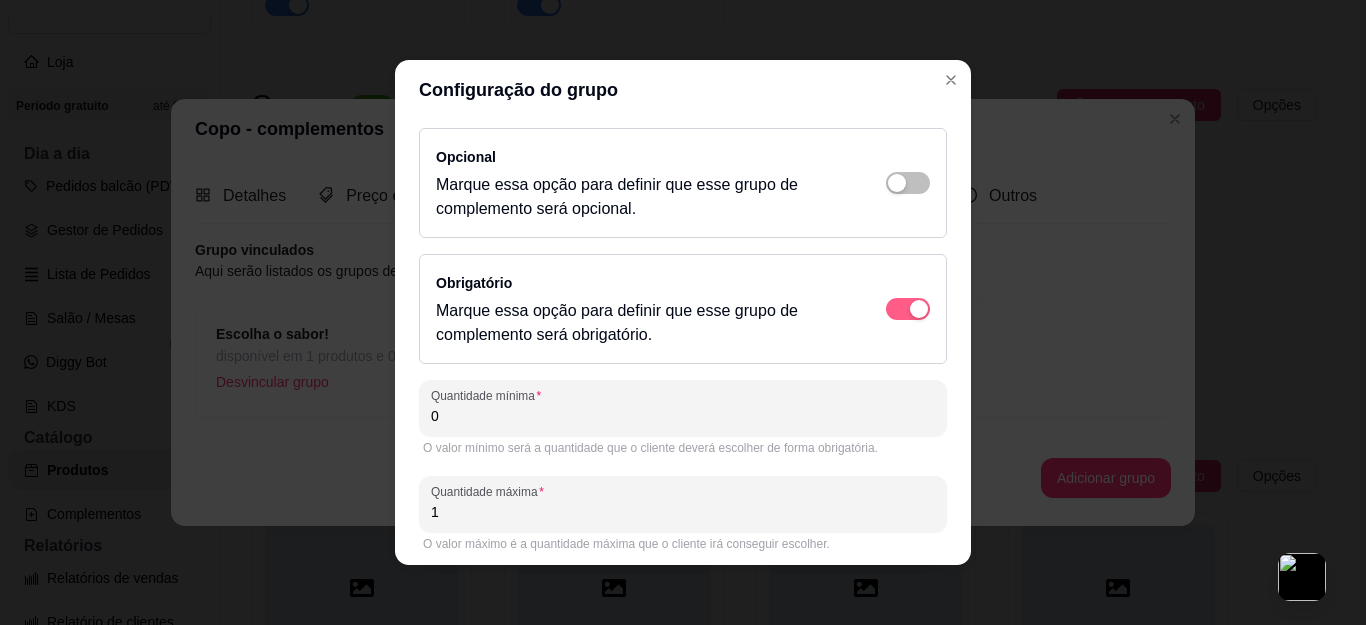 scroll, scrollTop: 75, scrollLeft: 0, axis: vertical 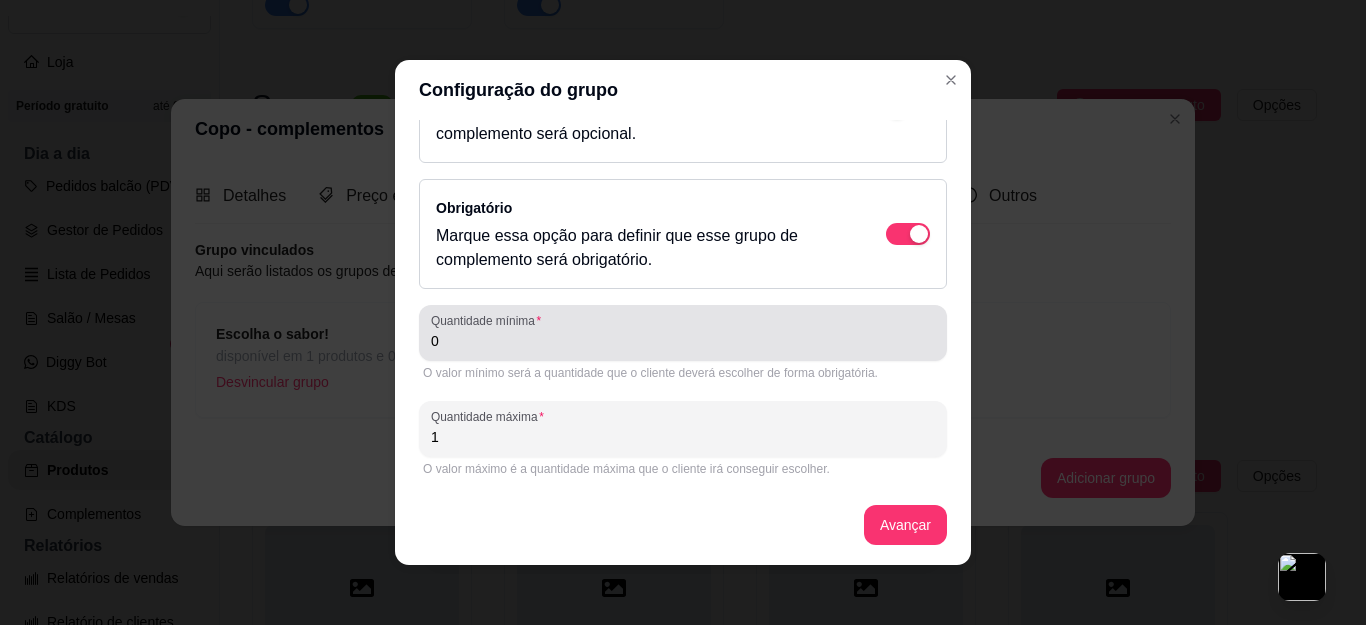 click on "Quantidade mínima 0" at bounding box center [683, 333] 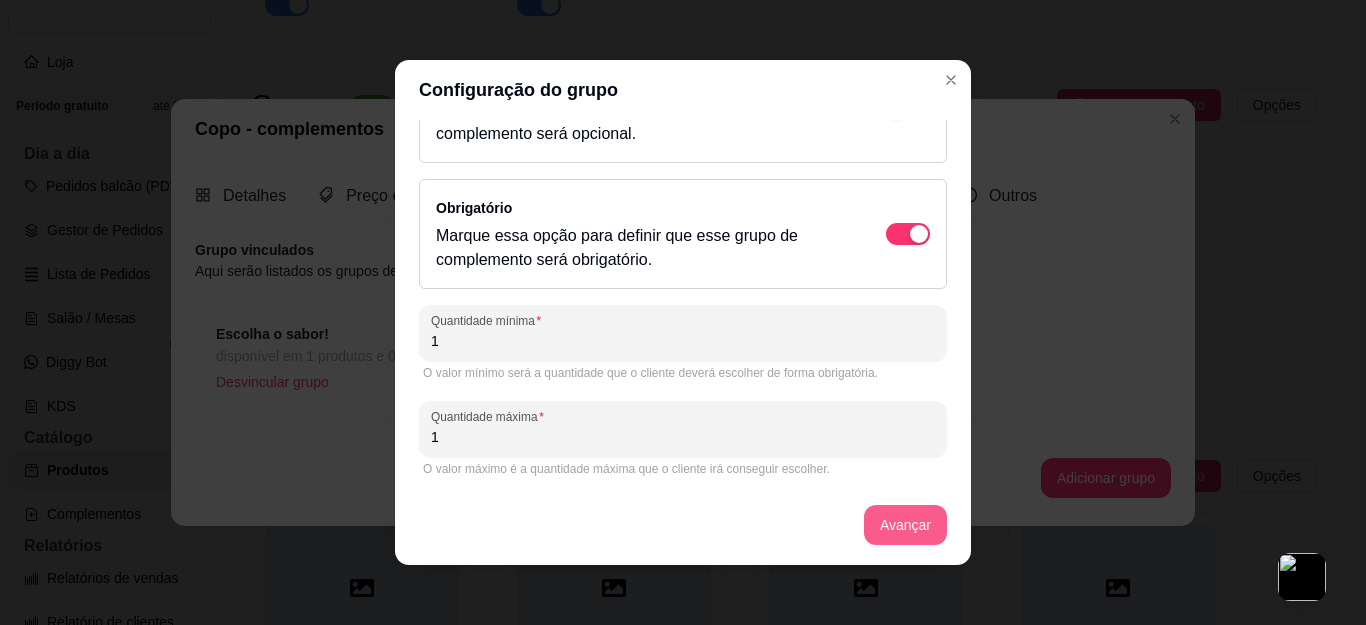 type on "1" 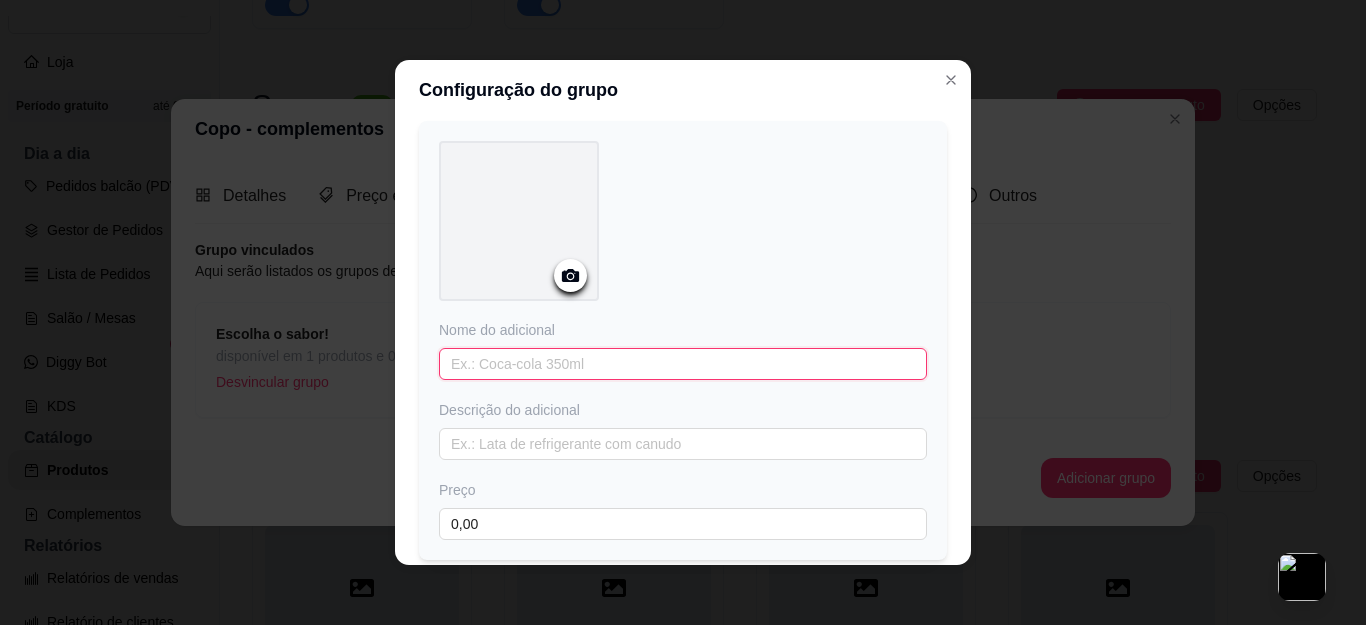 click at bounding box center (683, 364) 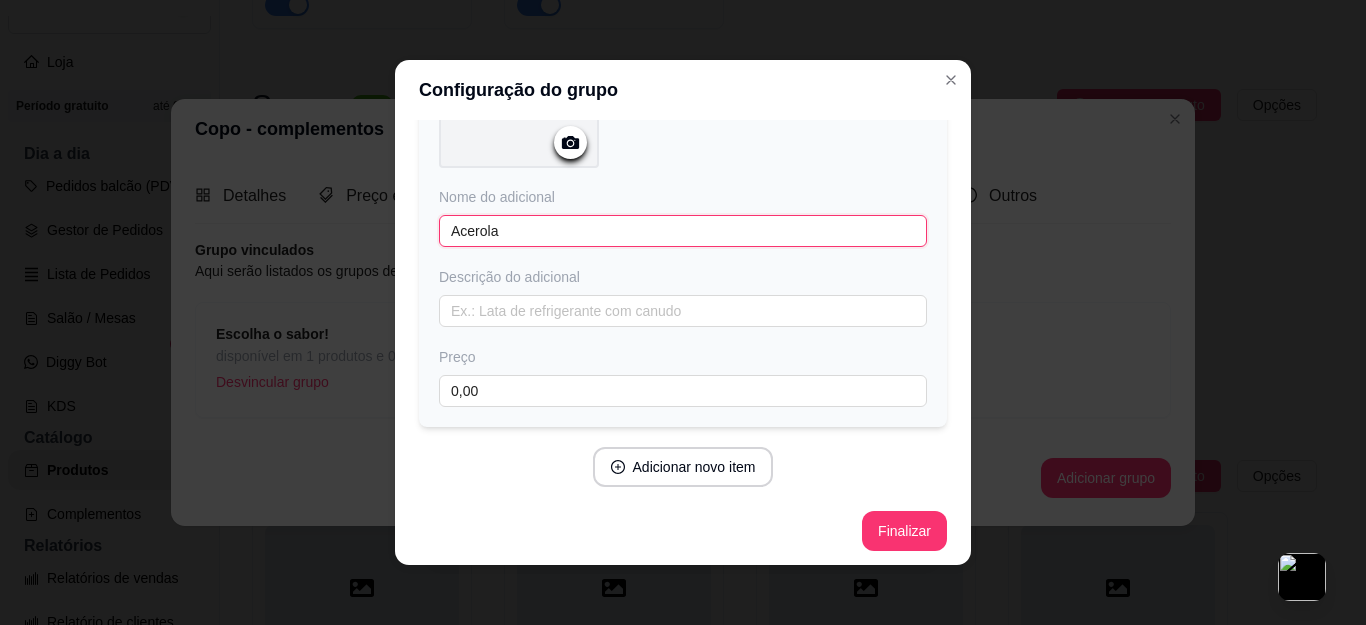 scroll, scrollTop: 213, scrollLeft: 0, axis: vertical 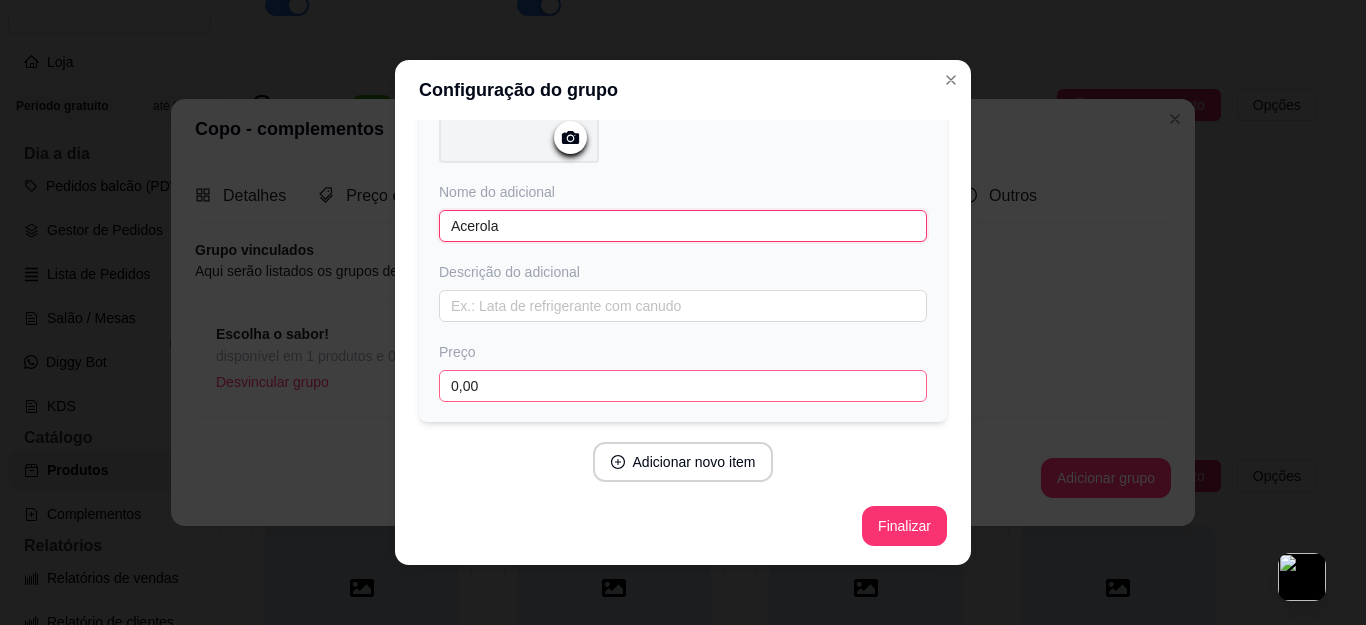 type on "Acerola" 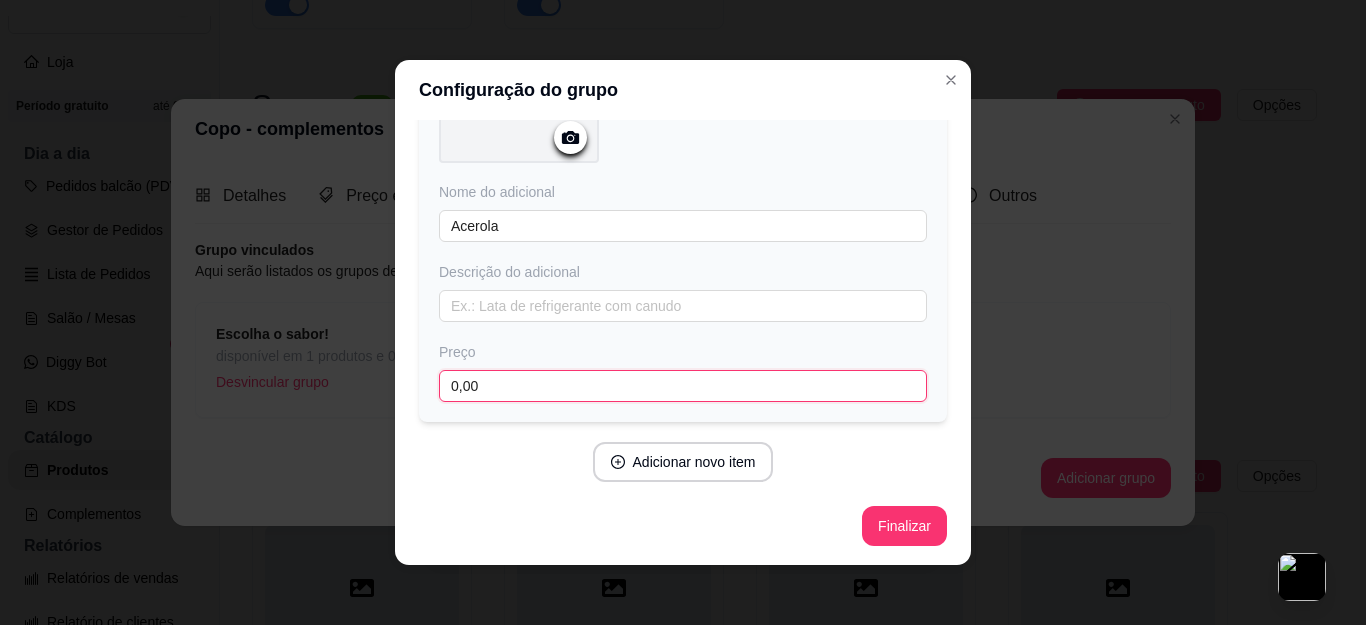 click on "0,00" at bounding box center (683, 386) 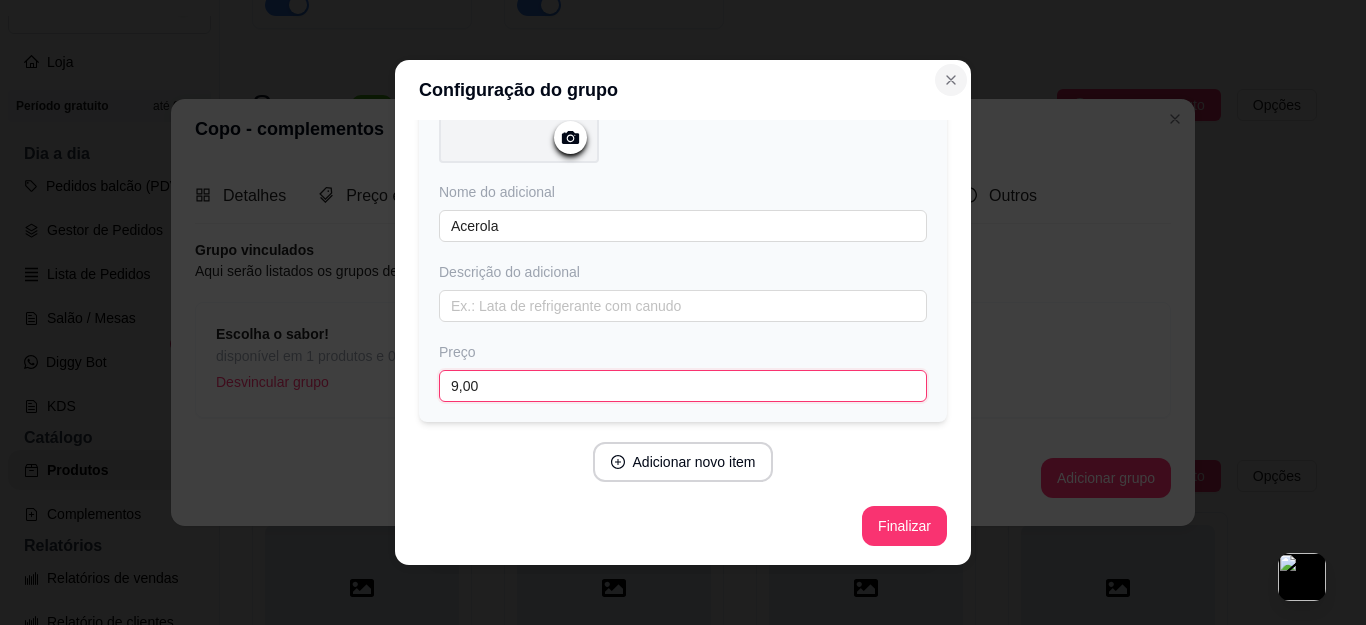 type on "9,00" 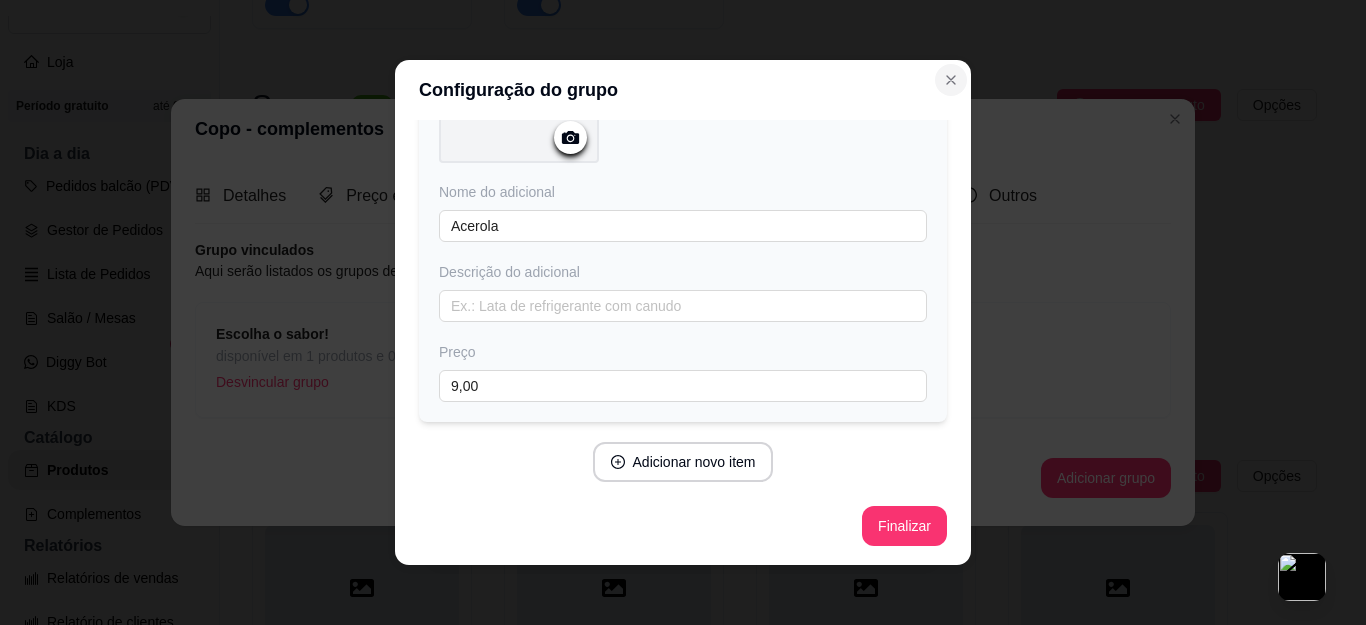 click at bounding box center (951, 80) 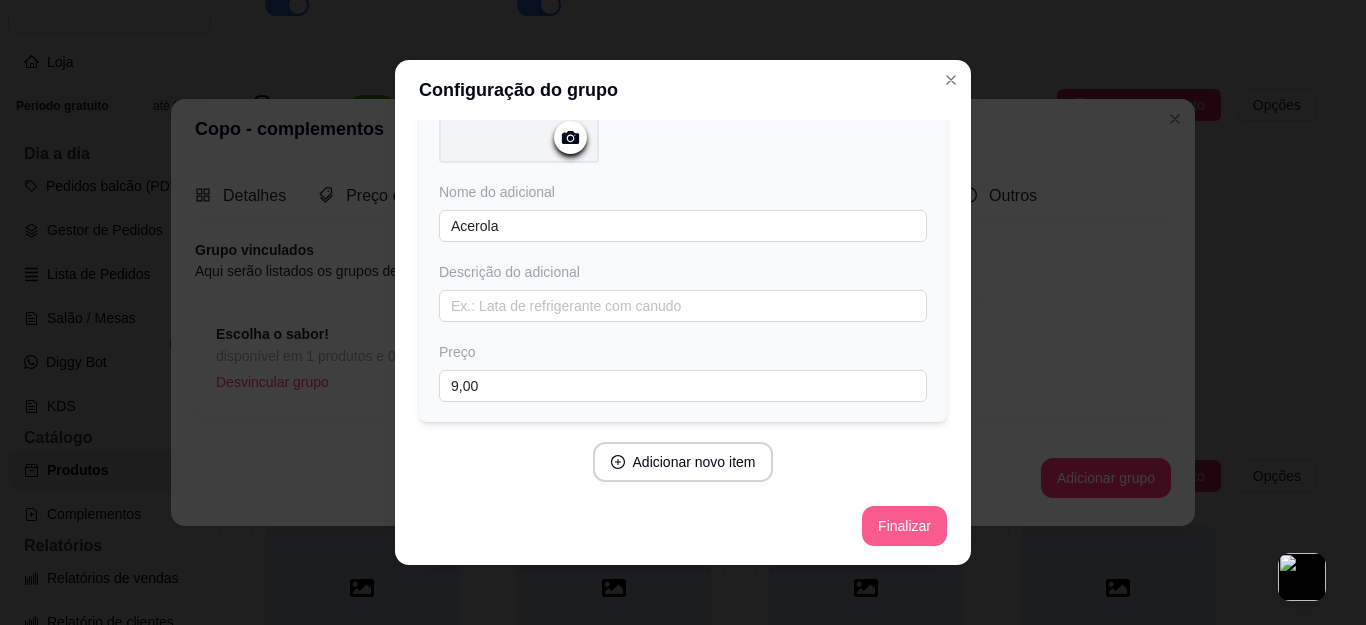 click on "Finalizar" at bounding box center [904, 526] 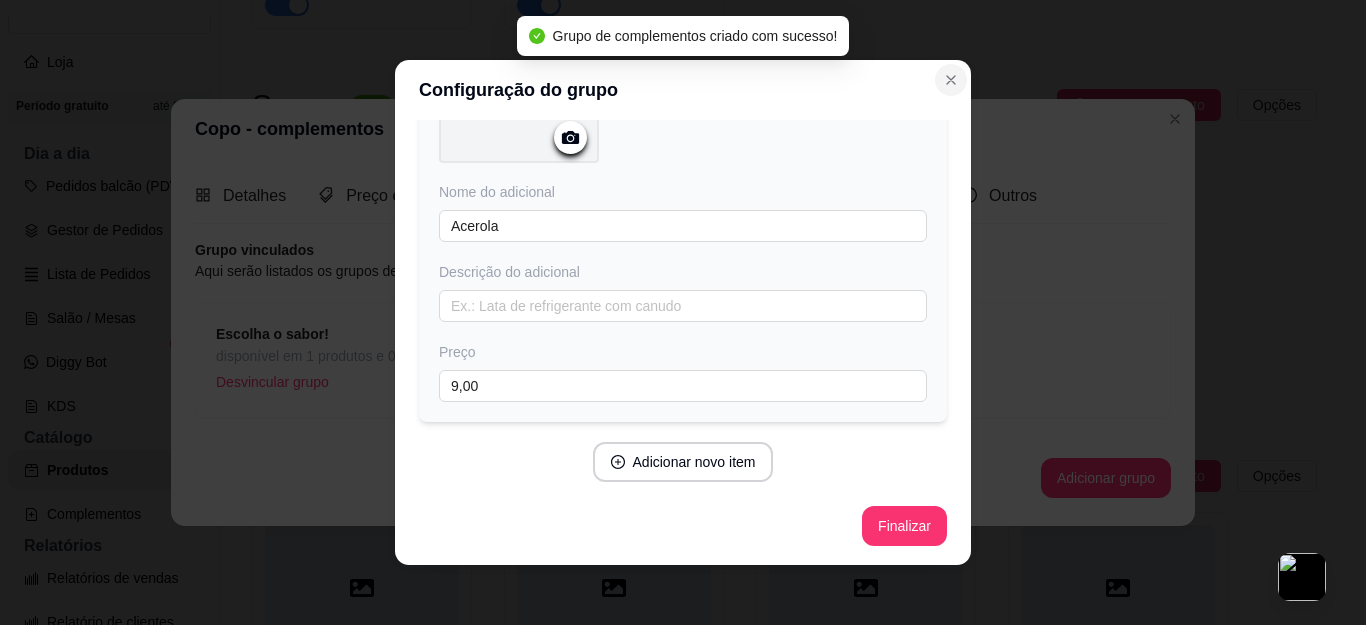 click 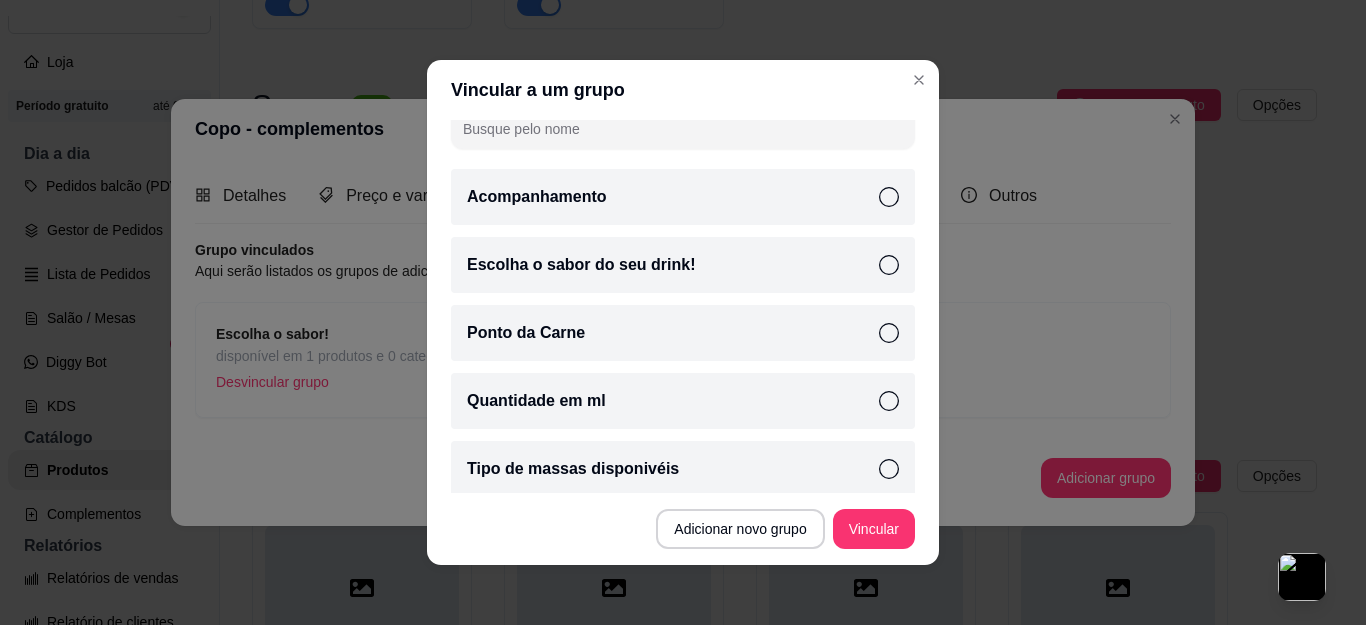 scroll, scrollTop: 171, scrollLeft: 0, axis: vertical 